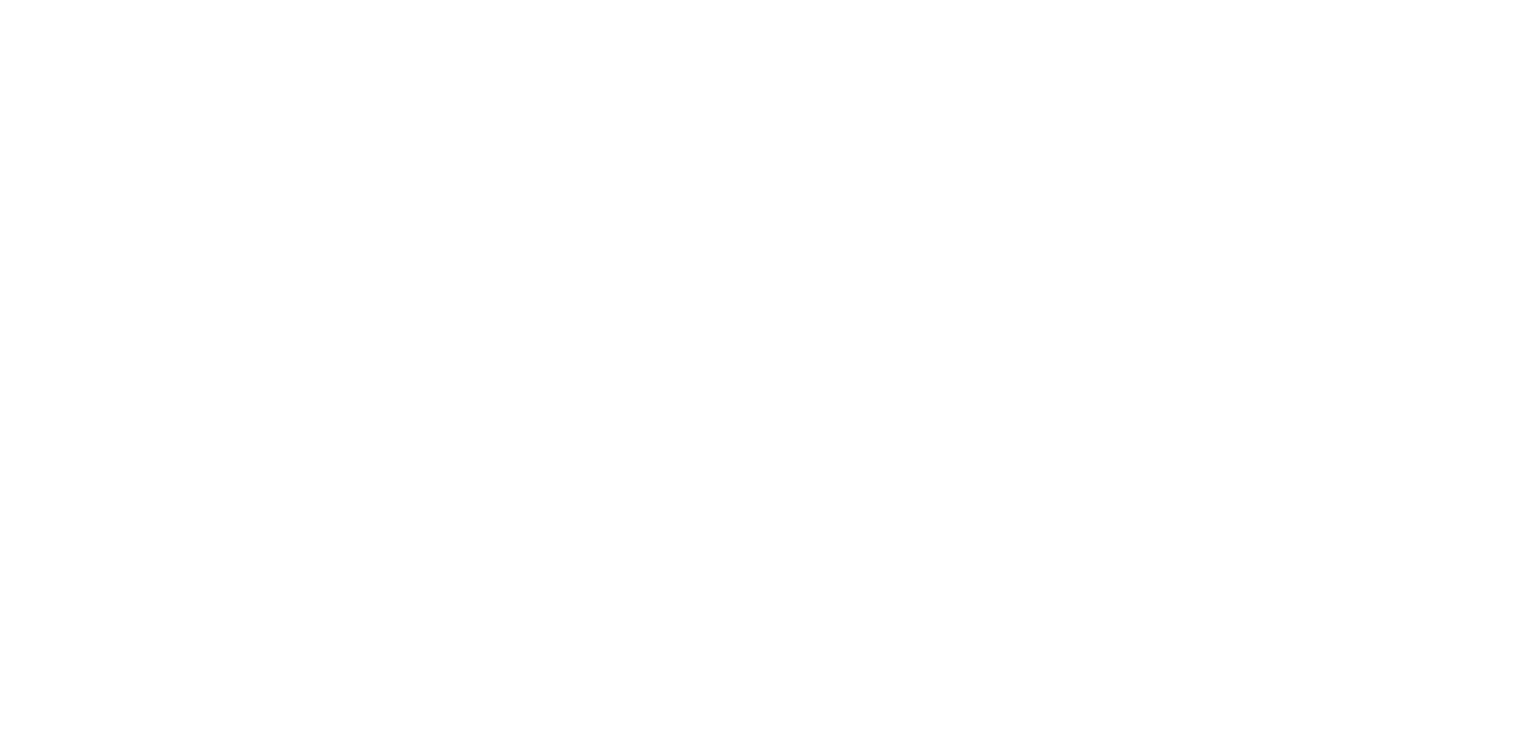 scroll, scrollTop: 0, scrollLeft: 0, axis: both 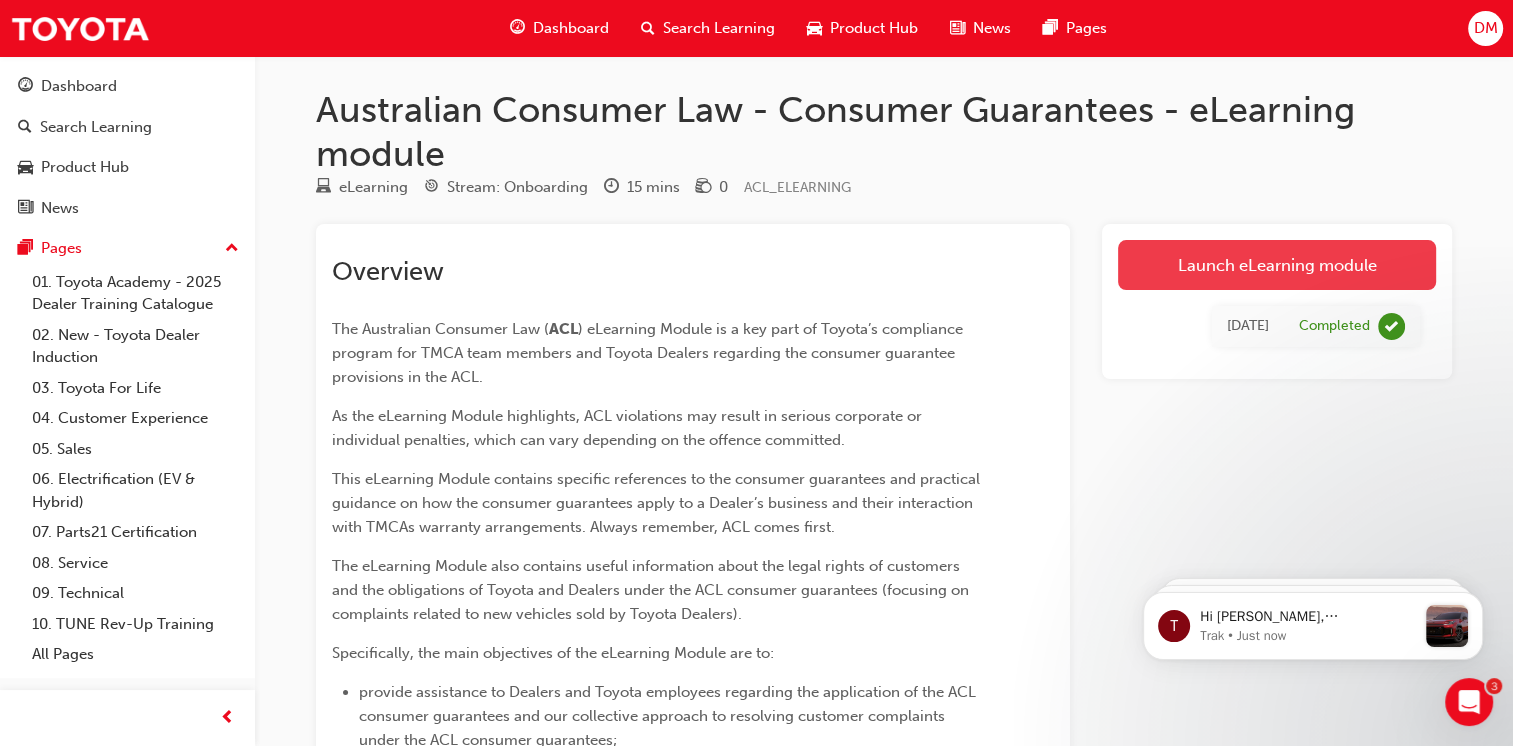 click on "Launch eLearning module" at bounding box center (1277, 265) 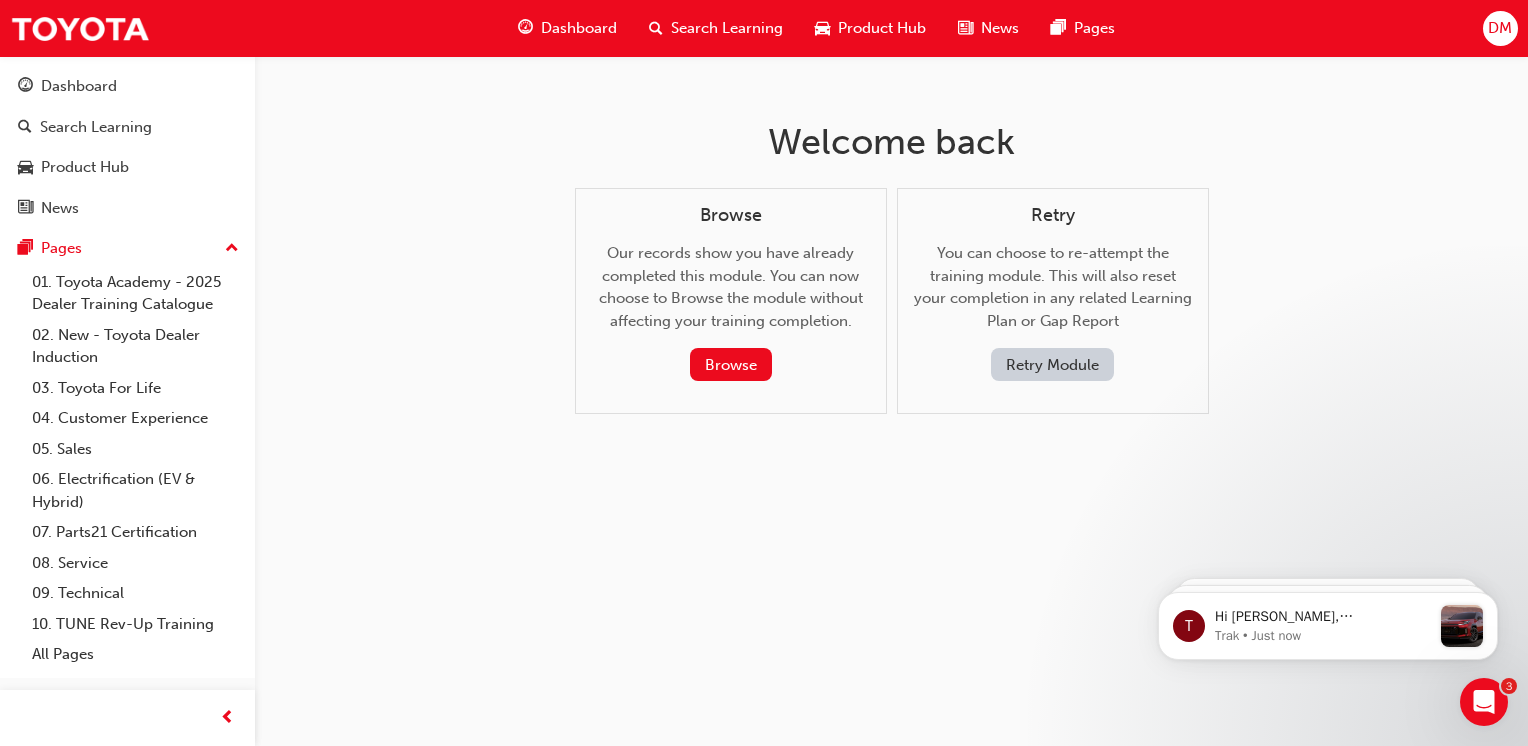click on "Retry Module" at bounding box center (1052, 364) 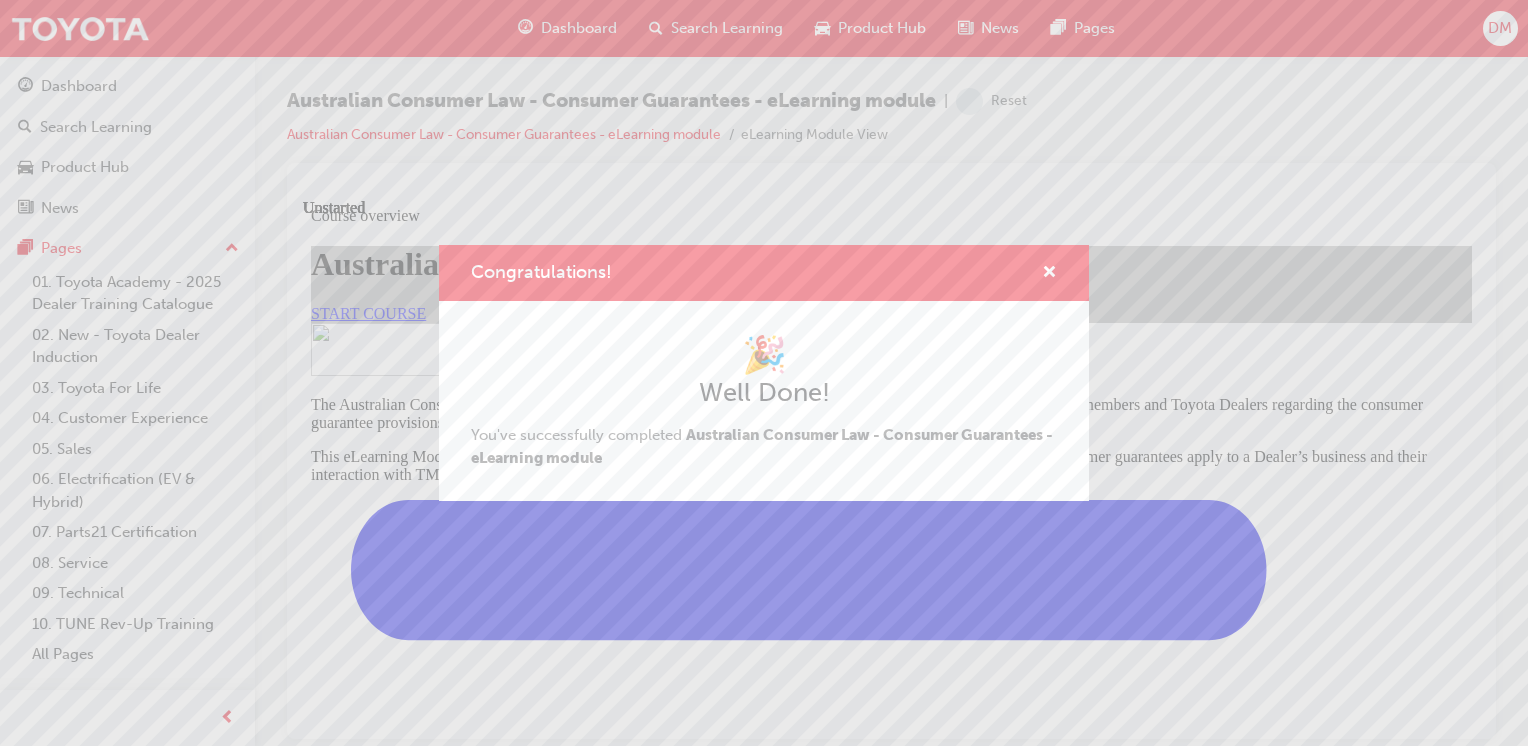 scroll, scrollTop: 0, scrollLeft: 0, axis: both 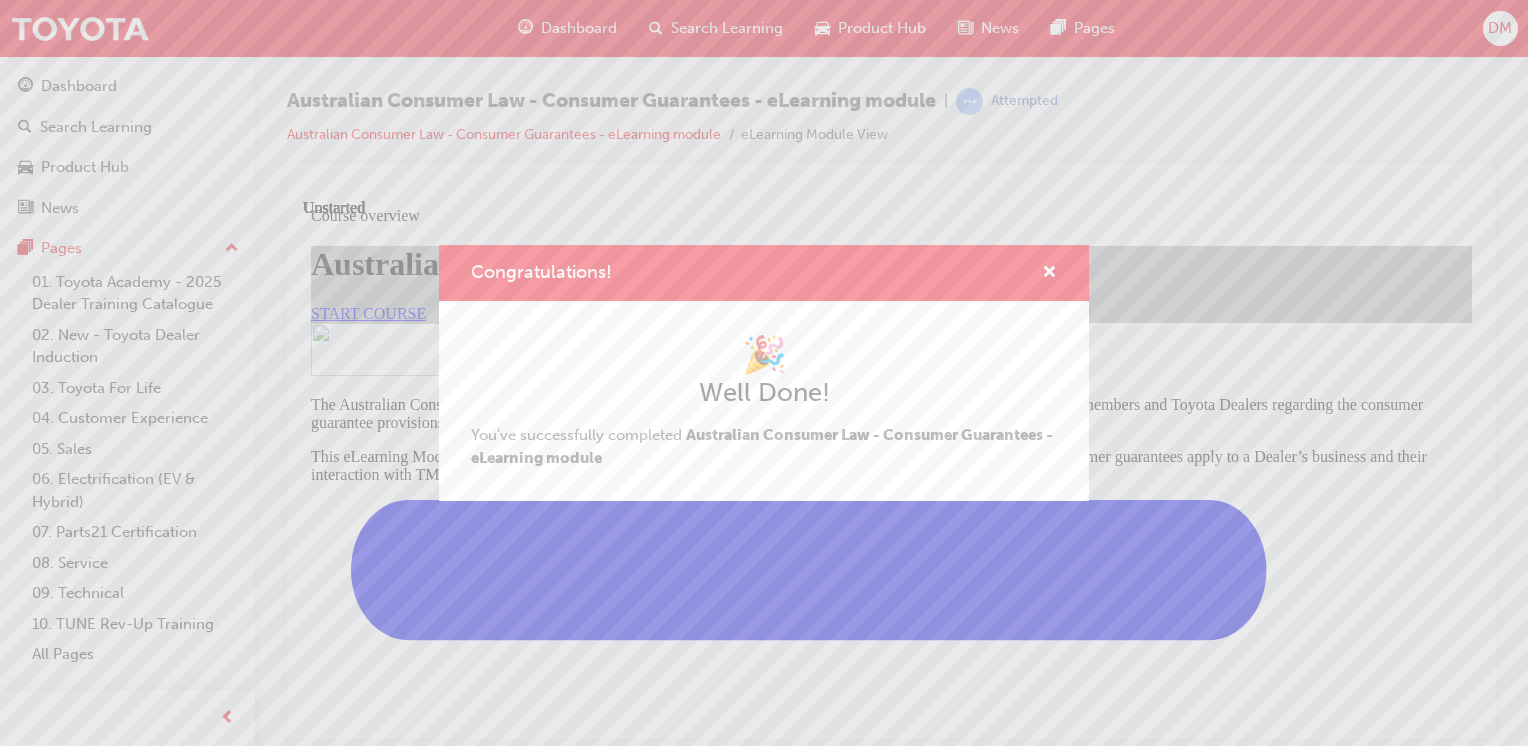 click on "Congratulations! 🎉 Well Done! You've successfully completed   Australian Consumer Law - Consumer Guarantees - eLearning module" at bounding box center (764, 373) 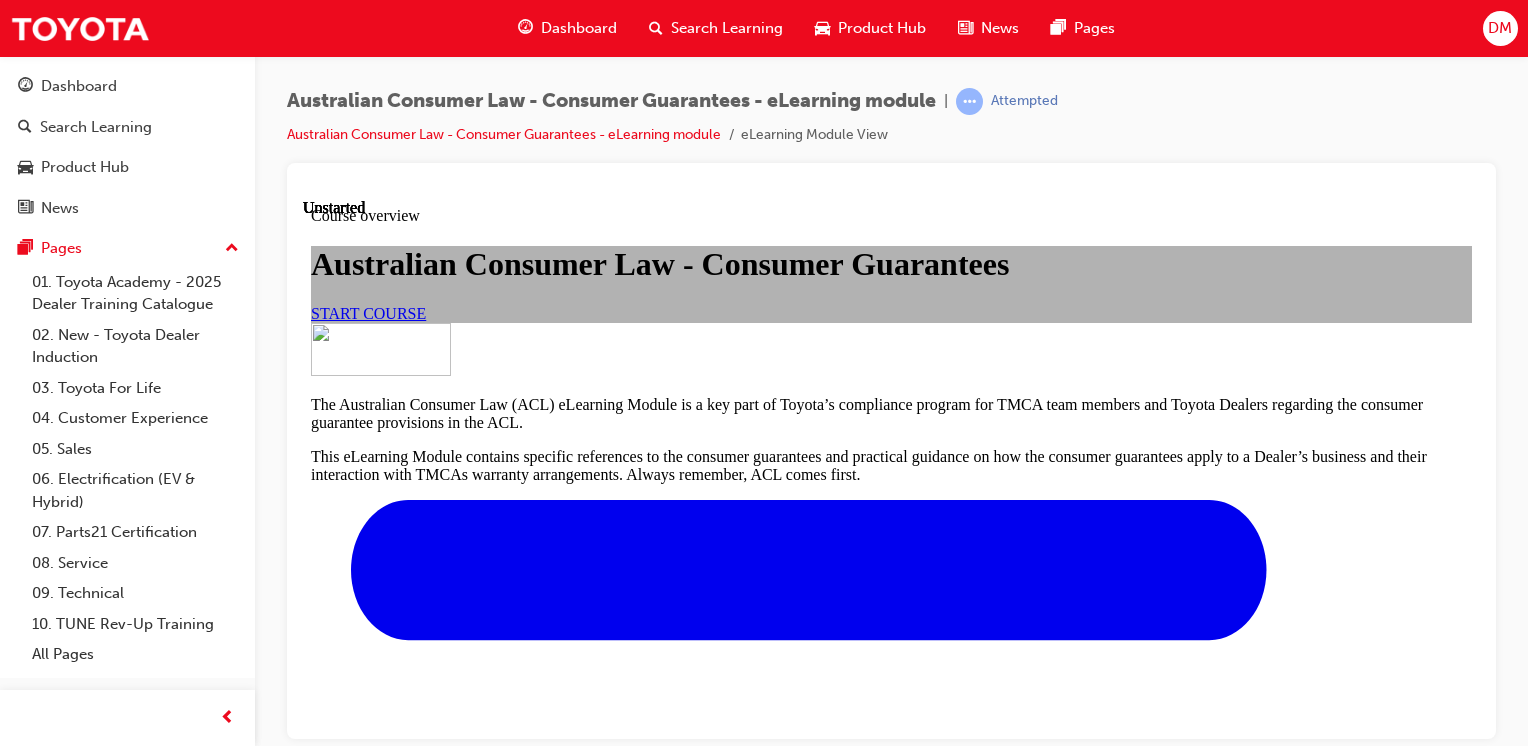 click on "START COURSE" at bounding box center [368, 312] 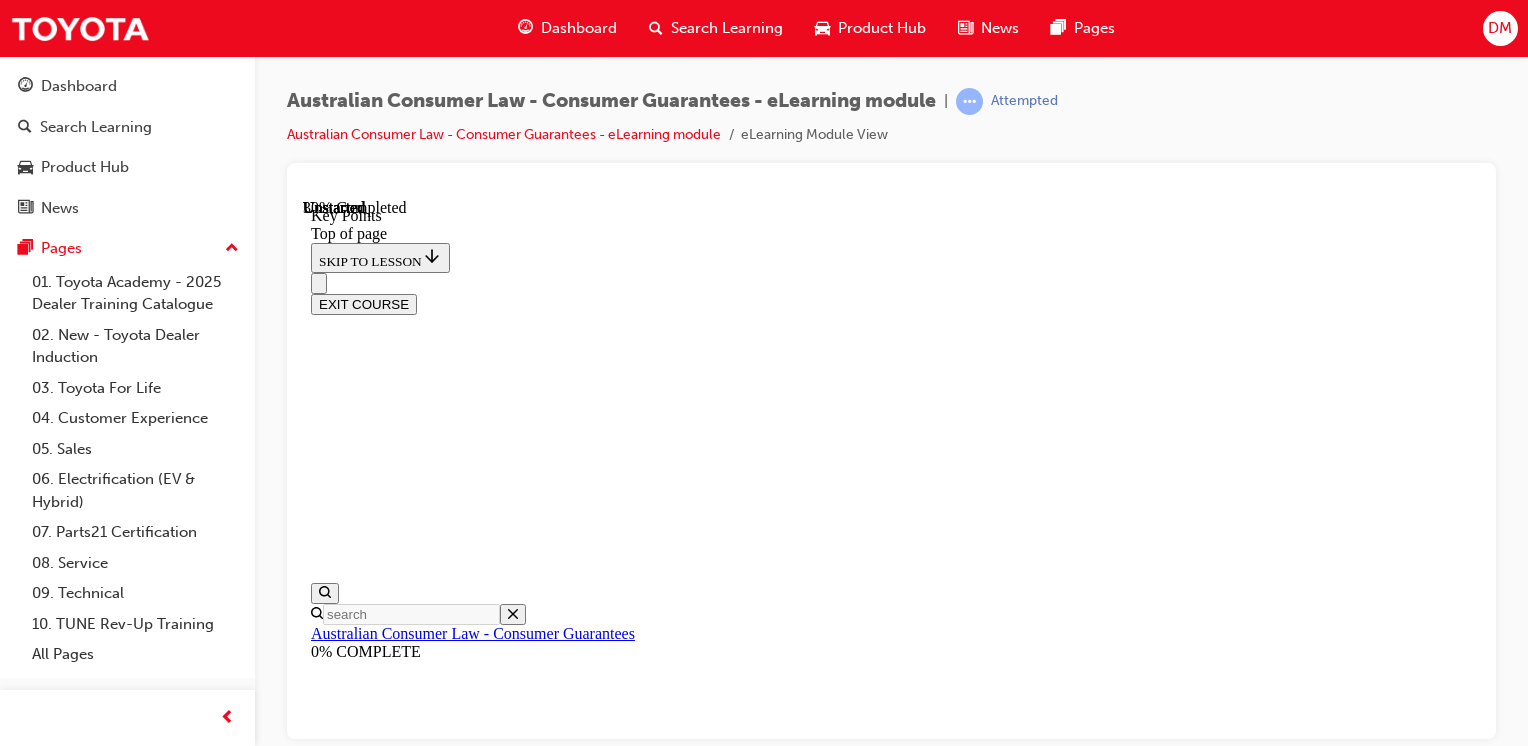 scroll, scrollTop: 1042, scrollLeft: 0, axis: vertical 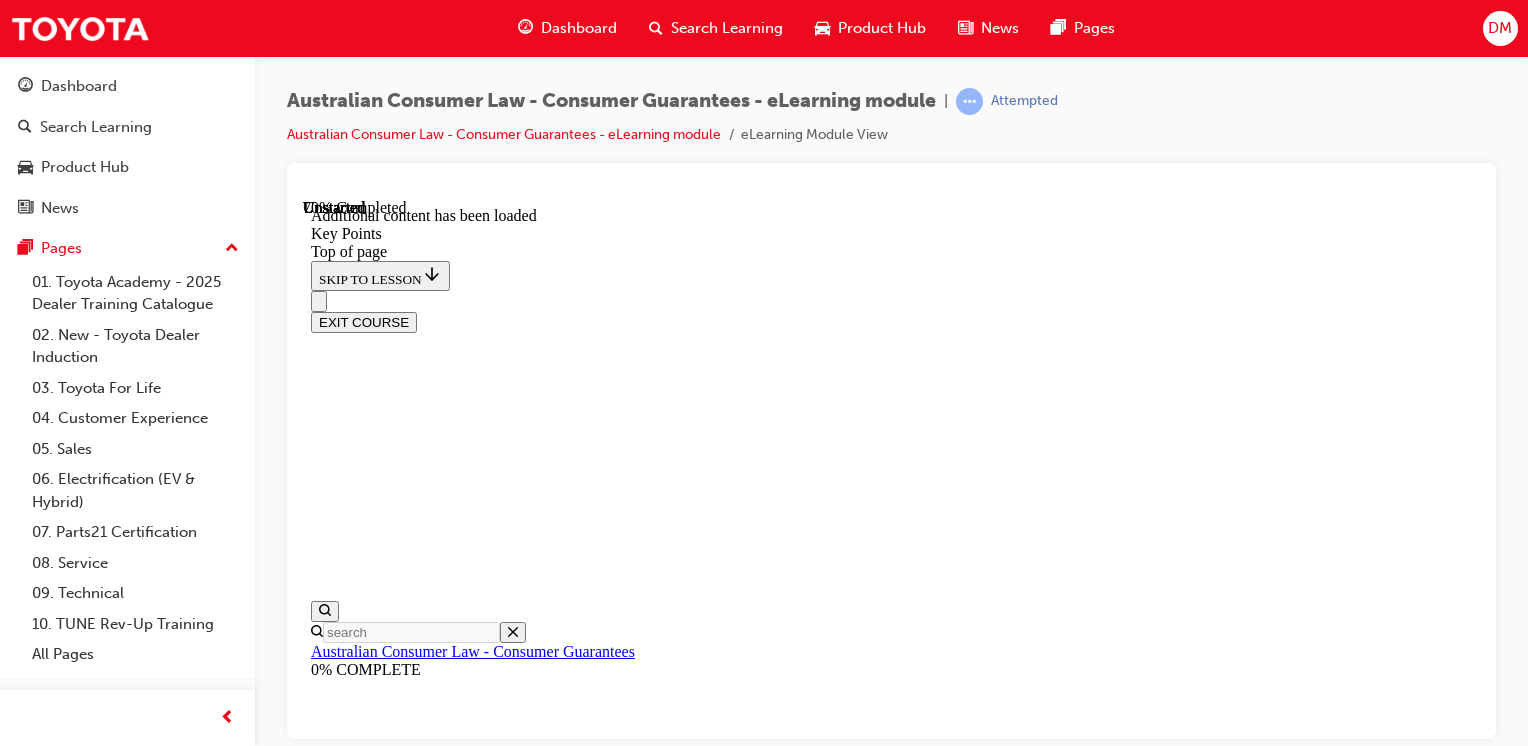click on "CONTINUE" at bounding box center (353, 16521) 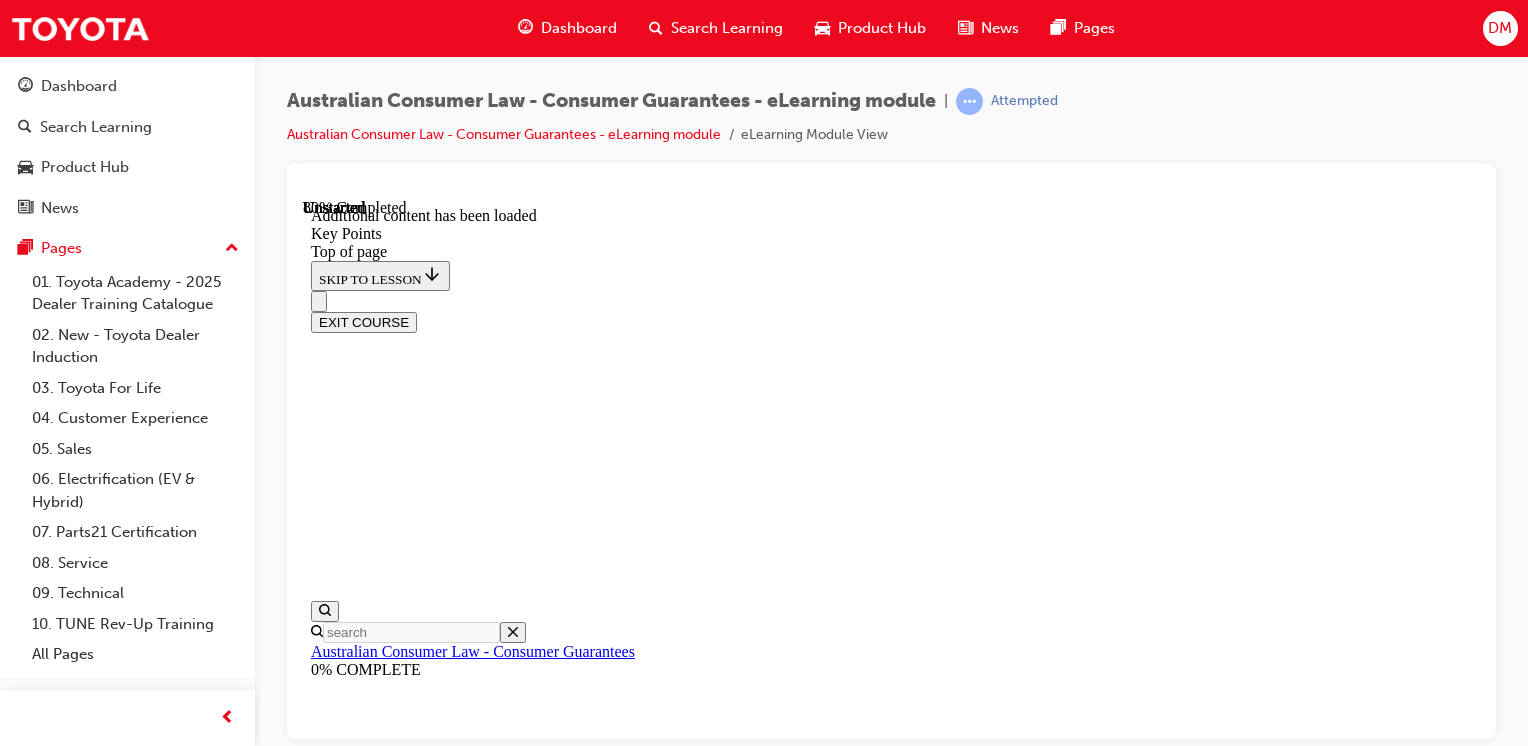 scroll, scrollTop: 3764, scrollLeft: 0, axis: vertical 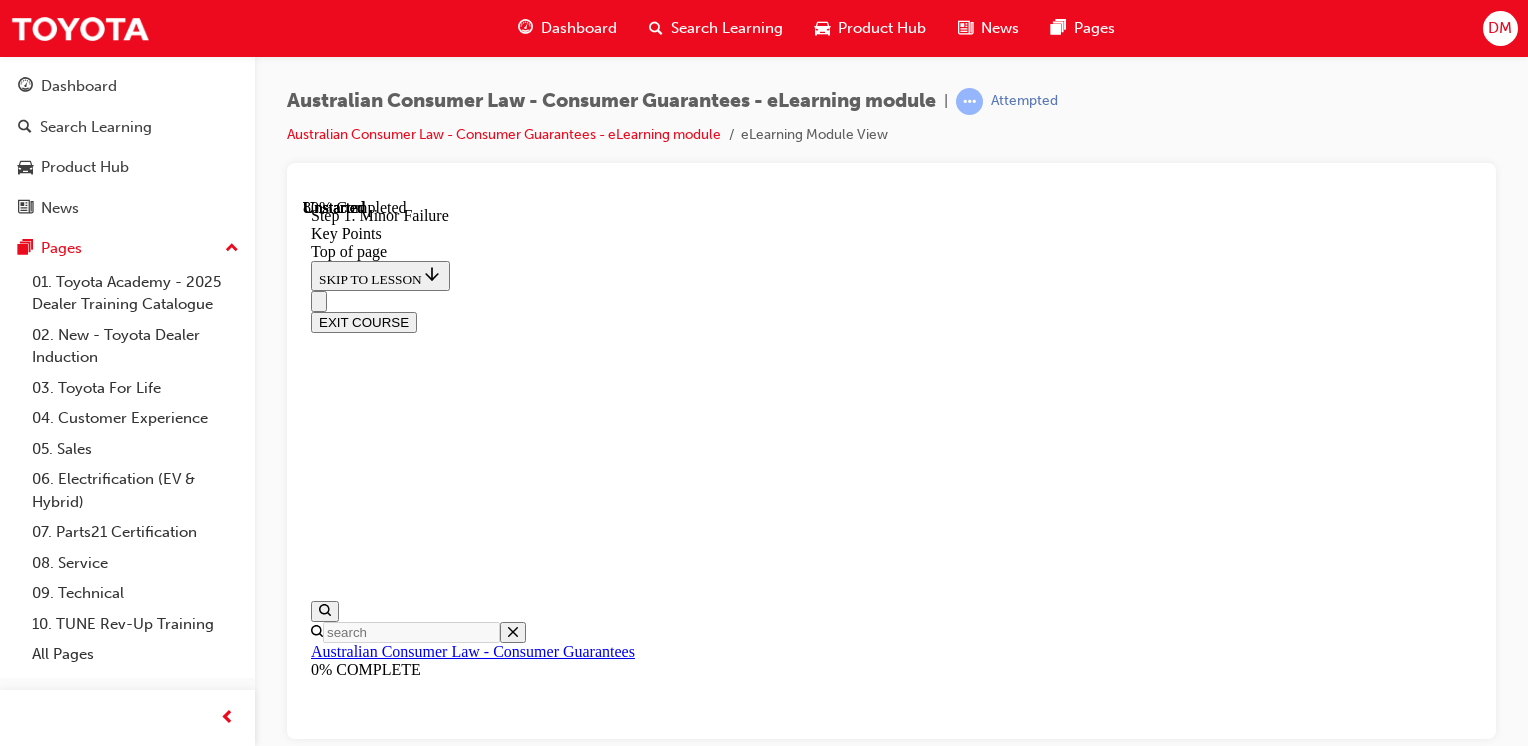 click on "2" at bounding box center [362, 17130] 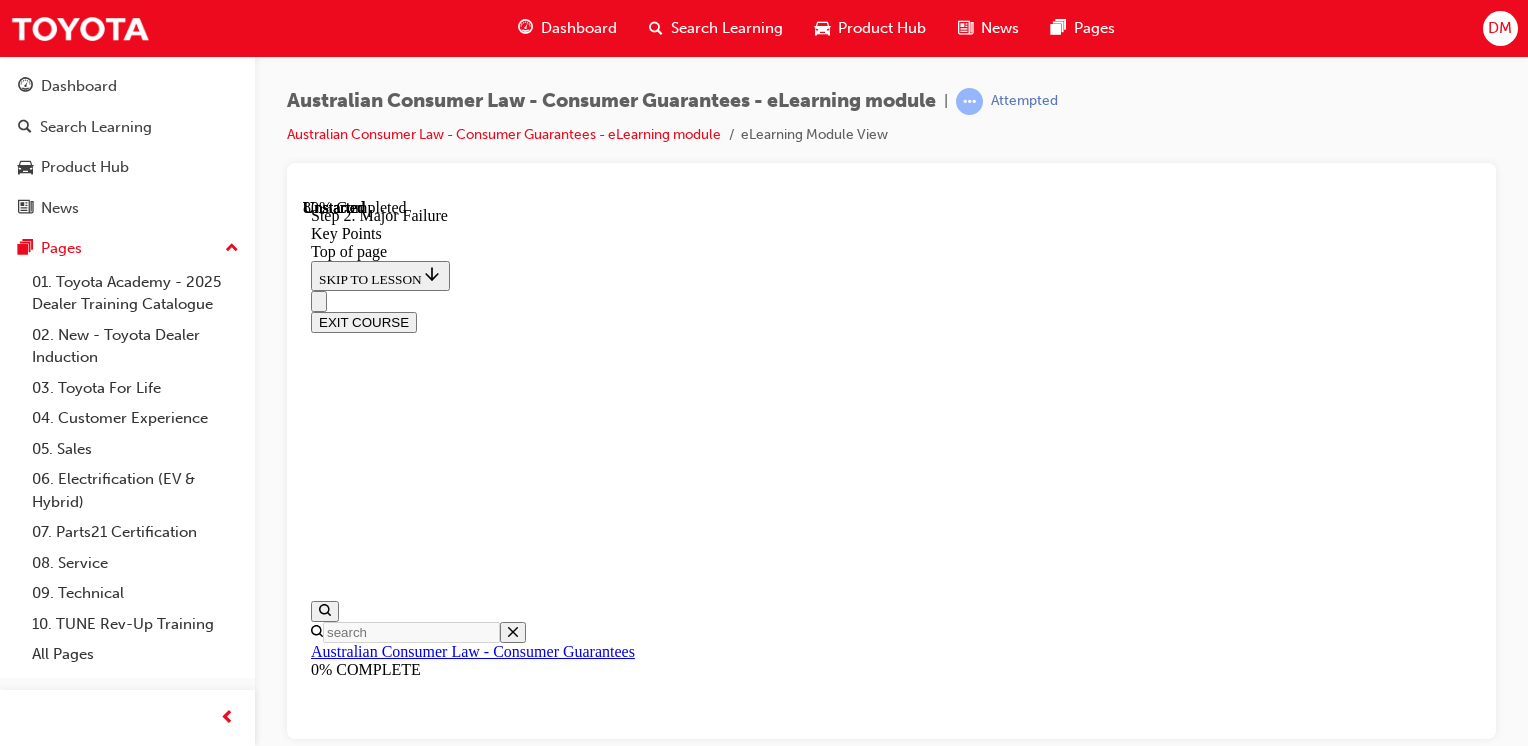 scroll, scrollTop: 4082, scrollLeft: 0, axis: vertical 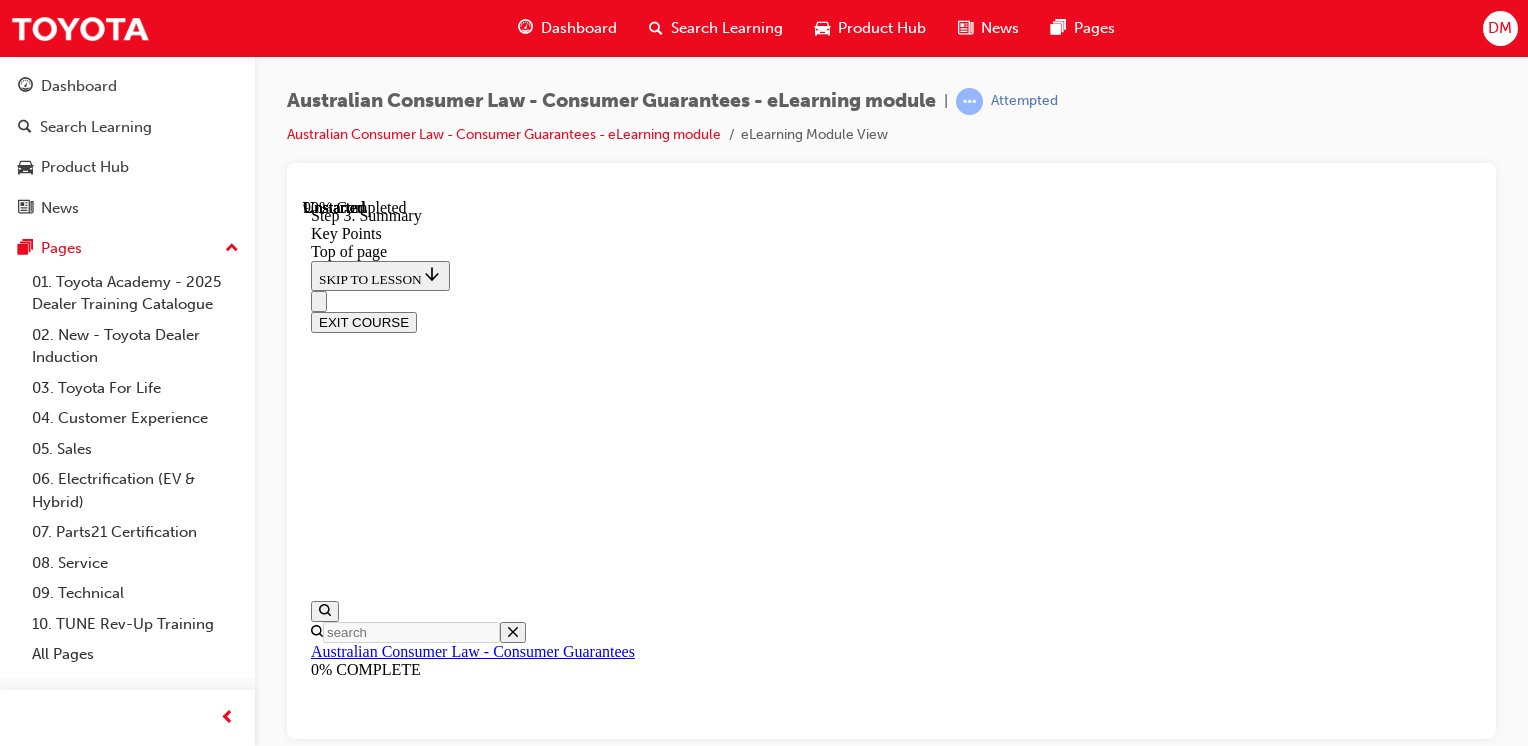 click on "CONTINUE" at bounding box center [353, 17066] 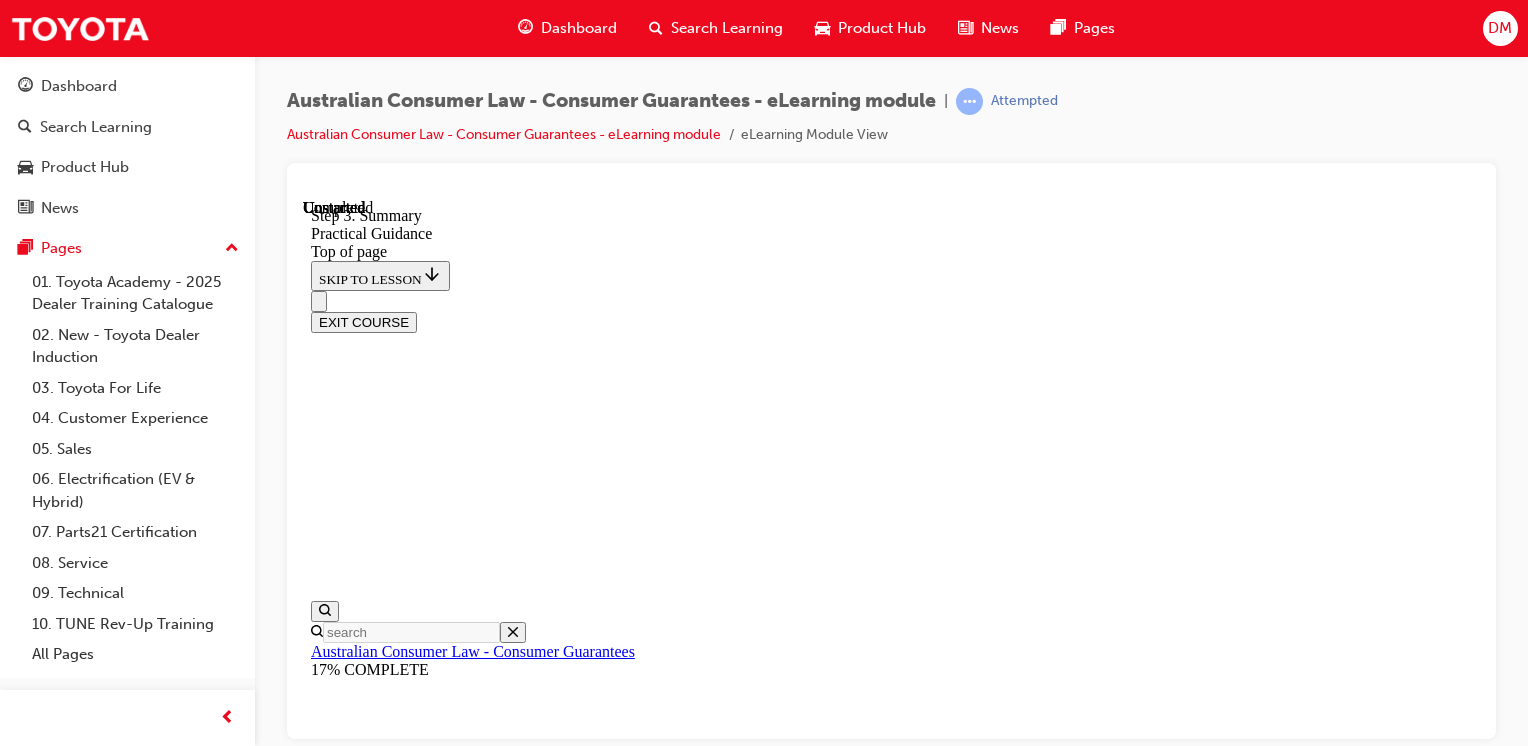 scroll, scrollTop: 0, scrollLeft: 0, axis: both 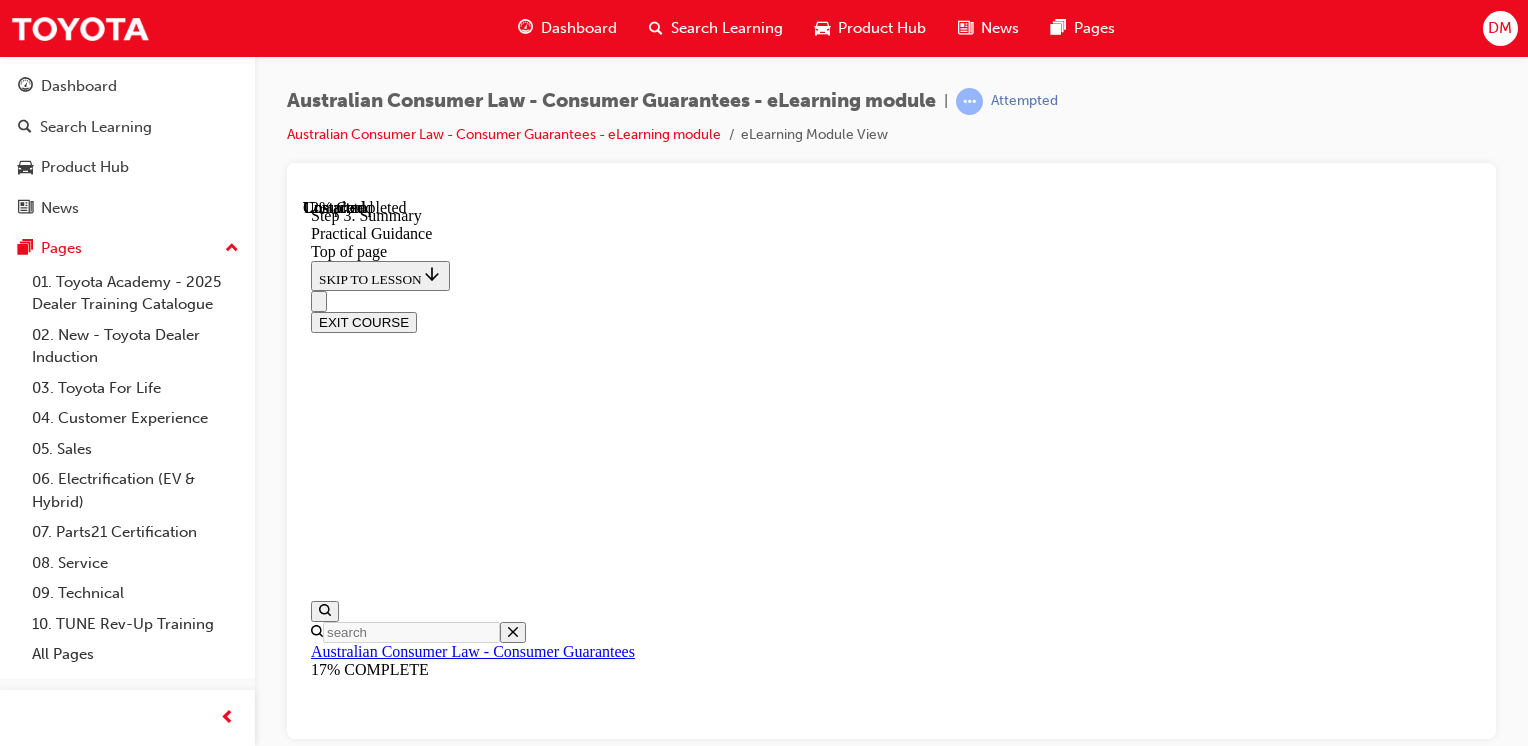 click at bounding box center (911, 9324) 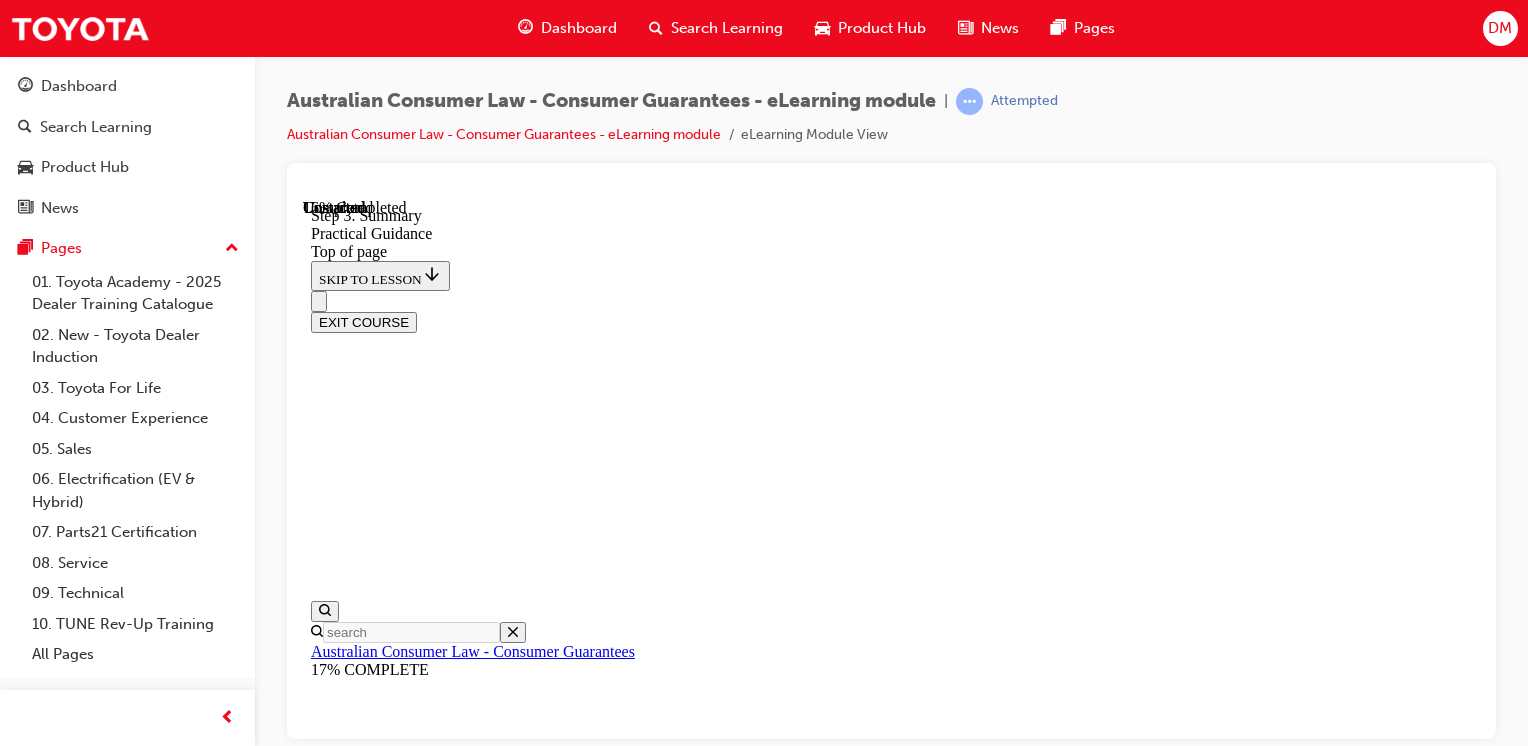 scroll, scrollTop: 677, scrollLeft: 0, axis: vertical 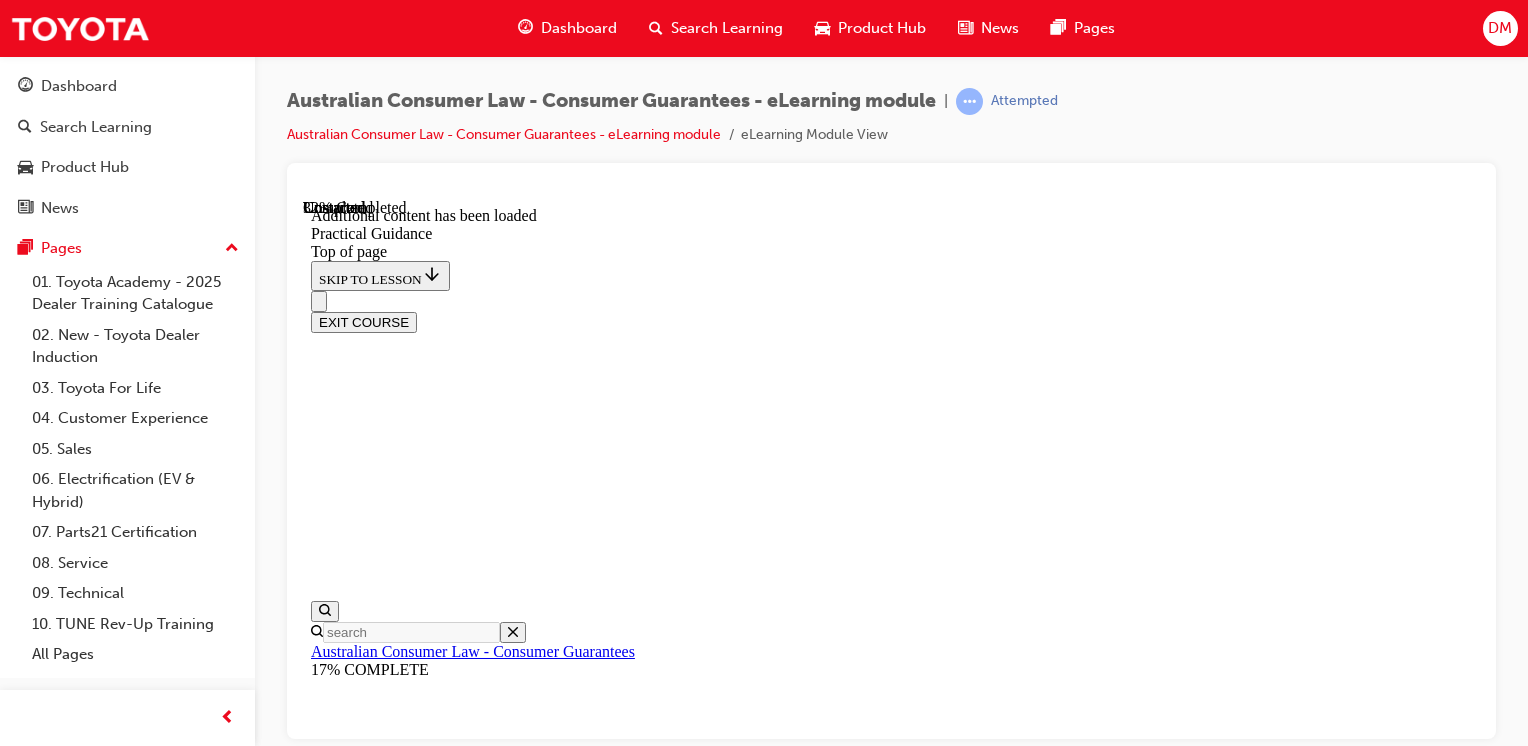 click on "CONTINUE" at bounding box center [353, 17588] 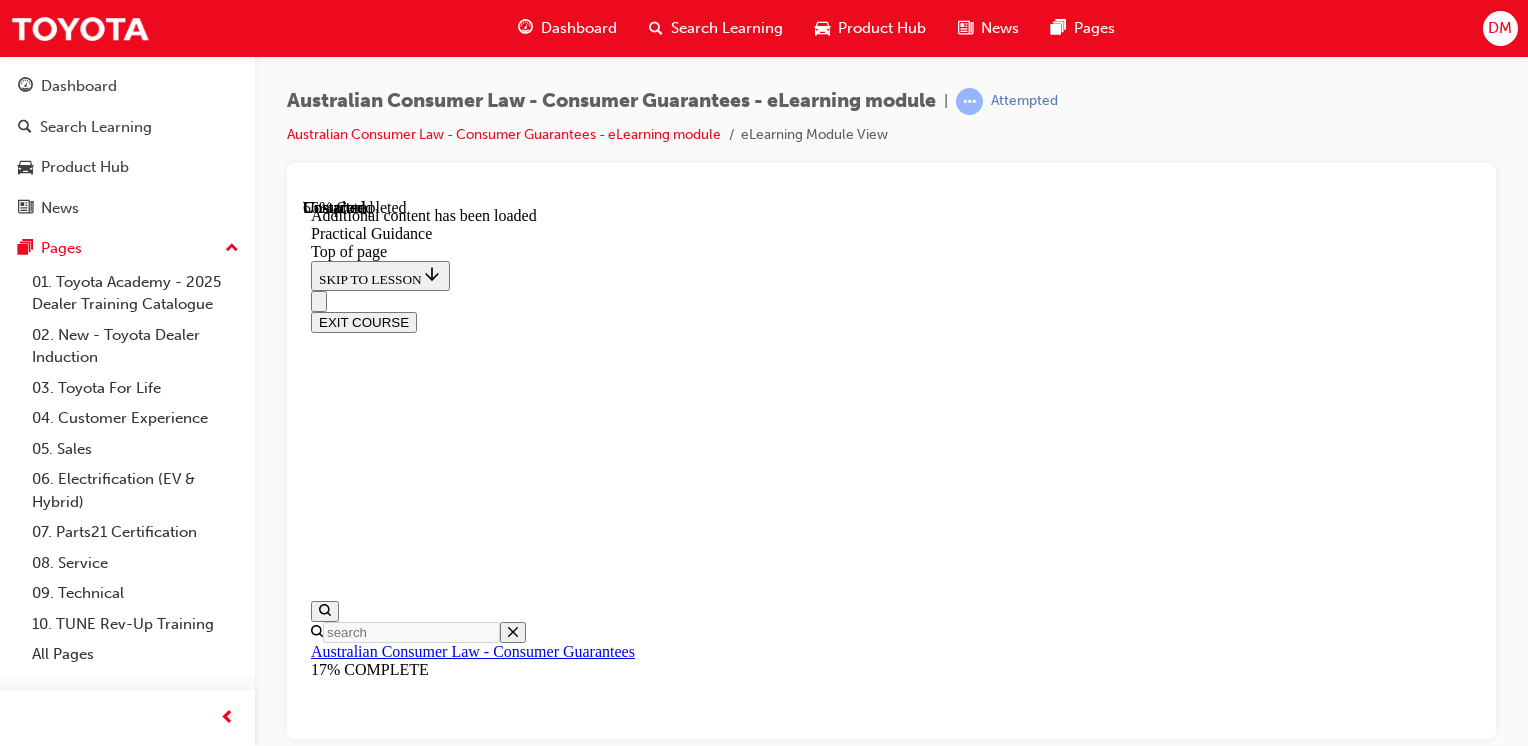 scroll, scrollTop: 3235, scrollLeft: 0, axis: vertical 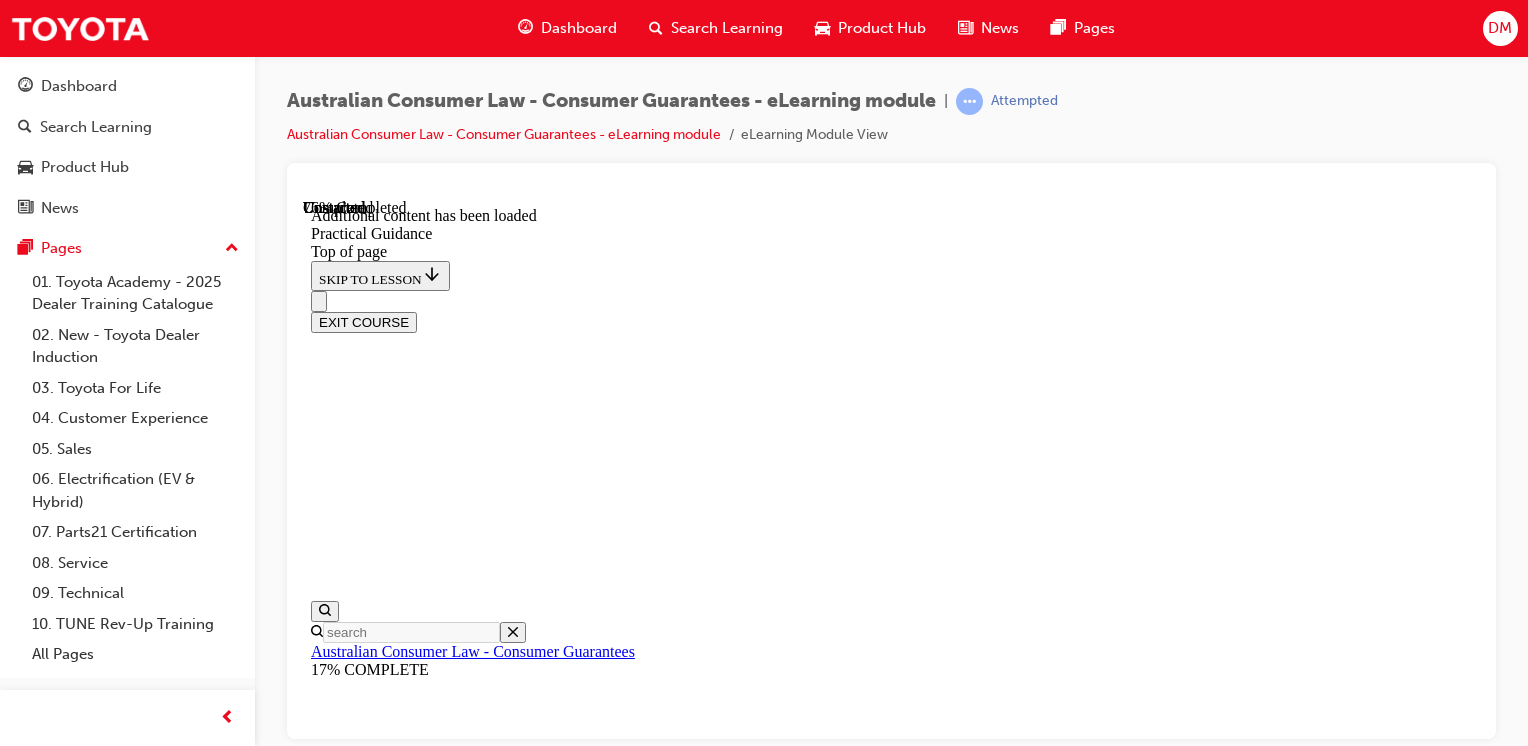 click on "CONTINUE" at bounding box center (353, 24838) 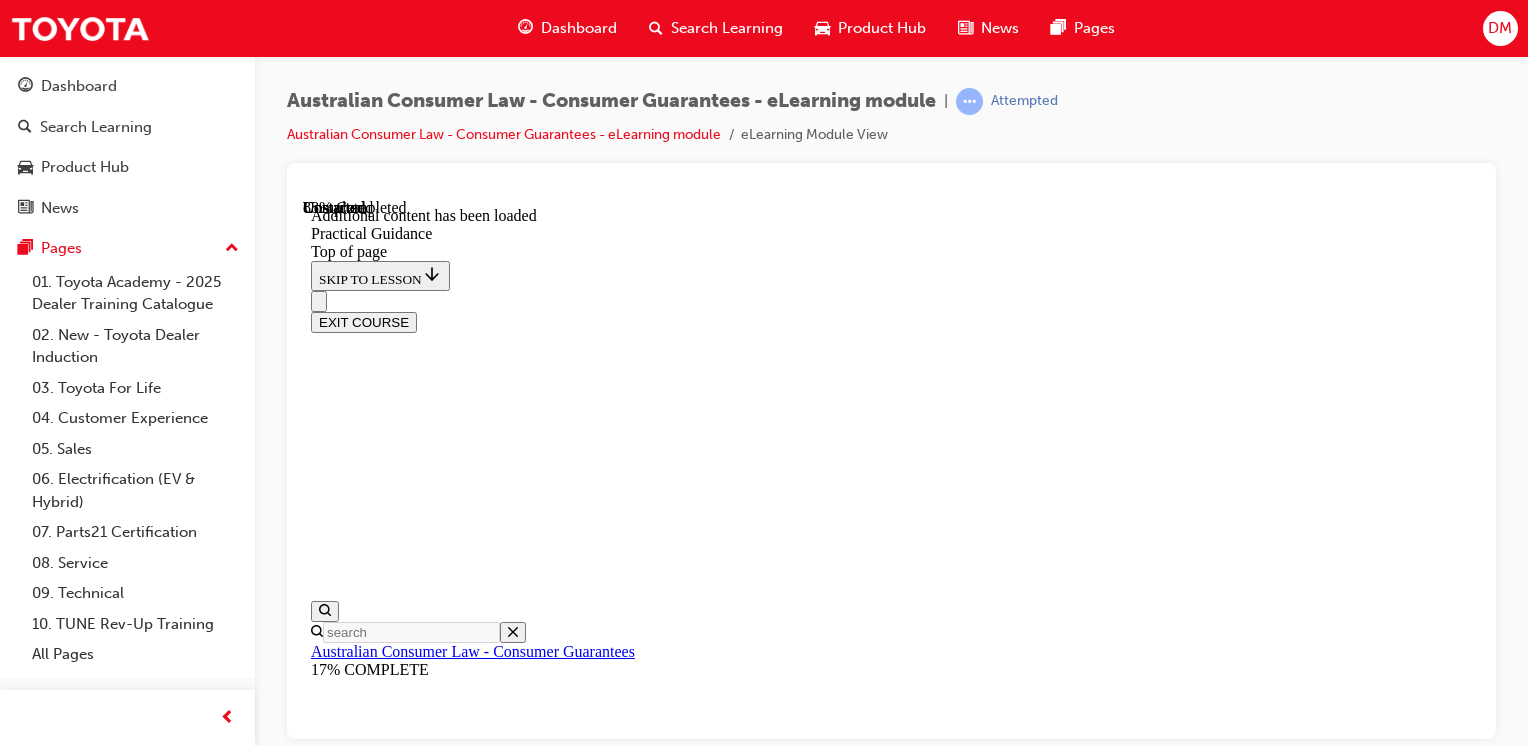 scroll, scrollTop: 5176, scrollLeft: 0, axis: vertical 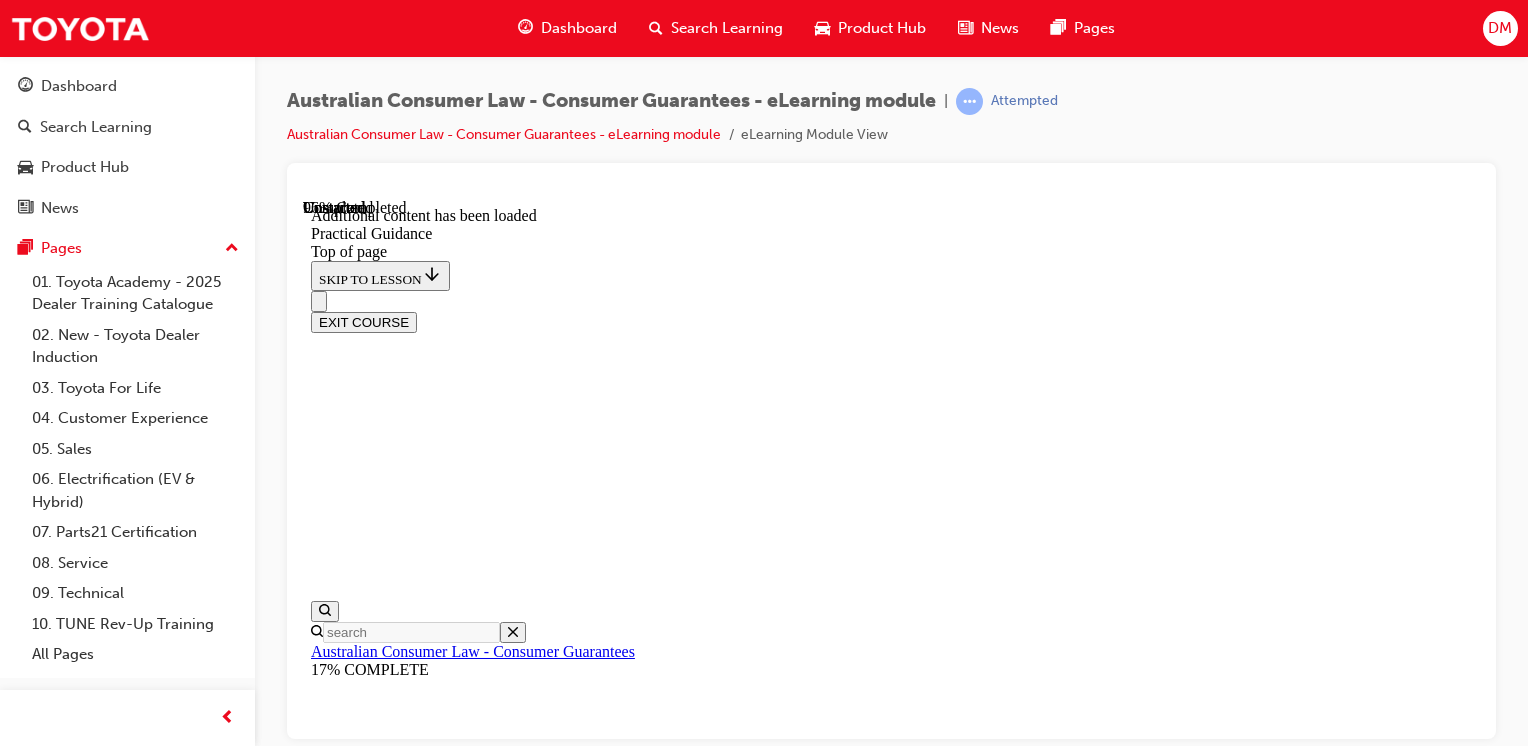 click on "CONTINUE" at bounding box center (353, 25517) 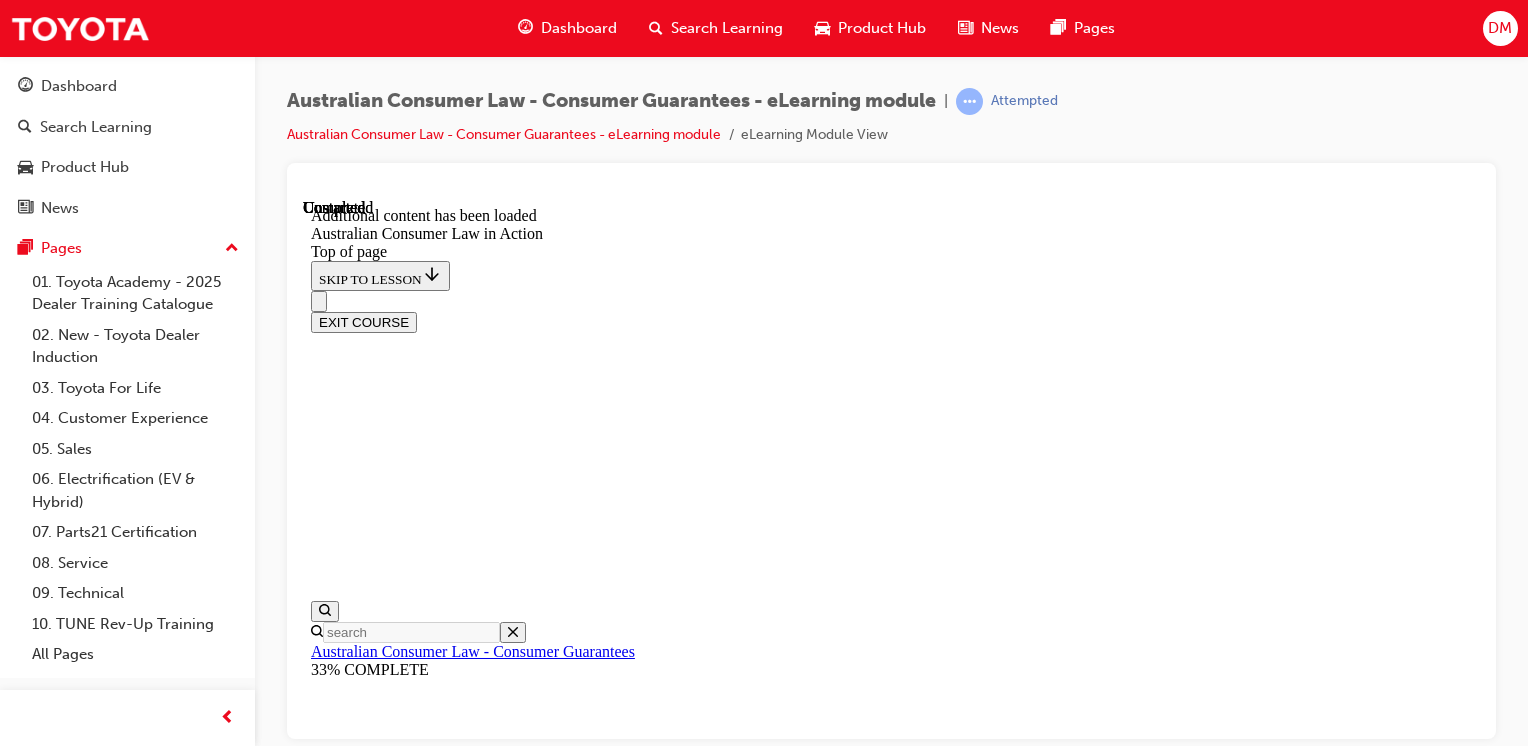scroll, scrollTop: 0, scrollLeft: 0, axis: both 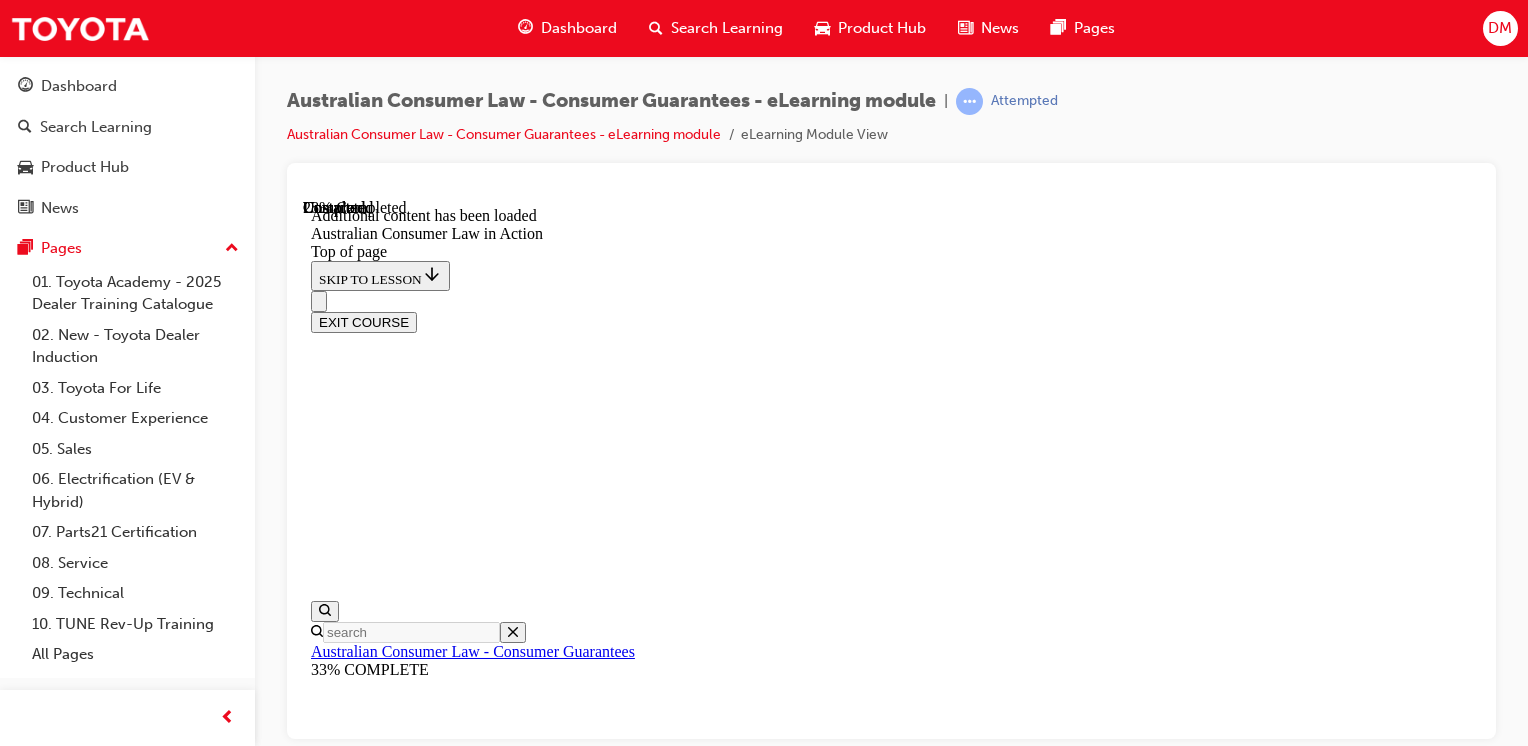 click on "CONTINUE" at bounding box center [353, 12386] 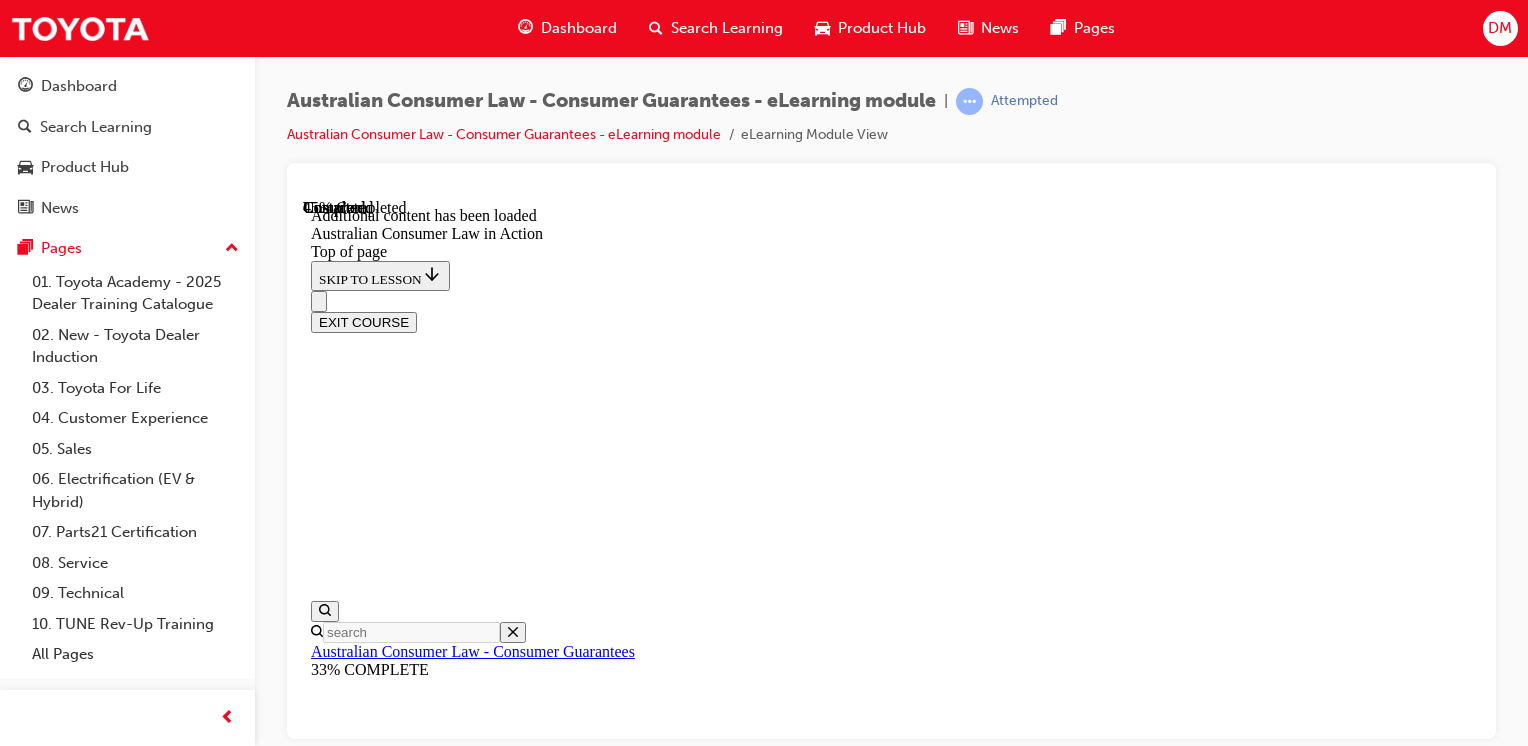 click on "CONTINUE" at bounding box center [353, 16419] 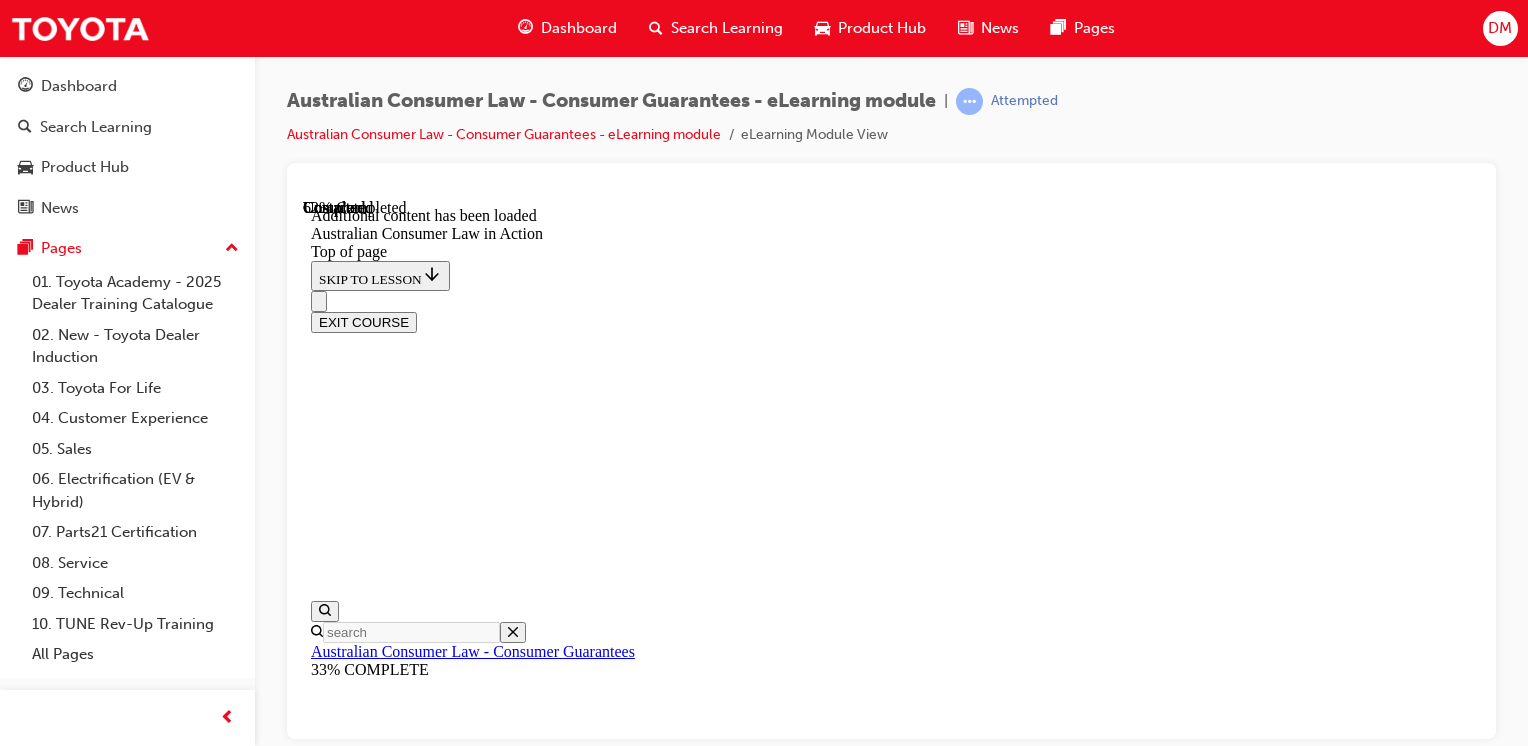 scroll, scrollTop: 2965, scrollLeft: 0, axis: vertical 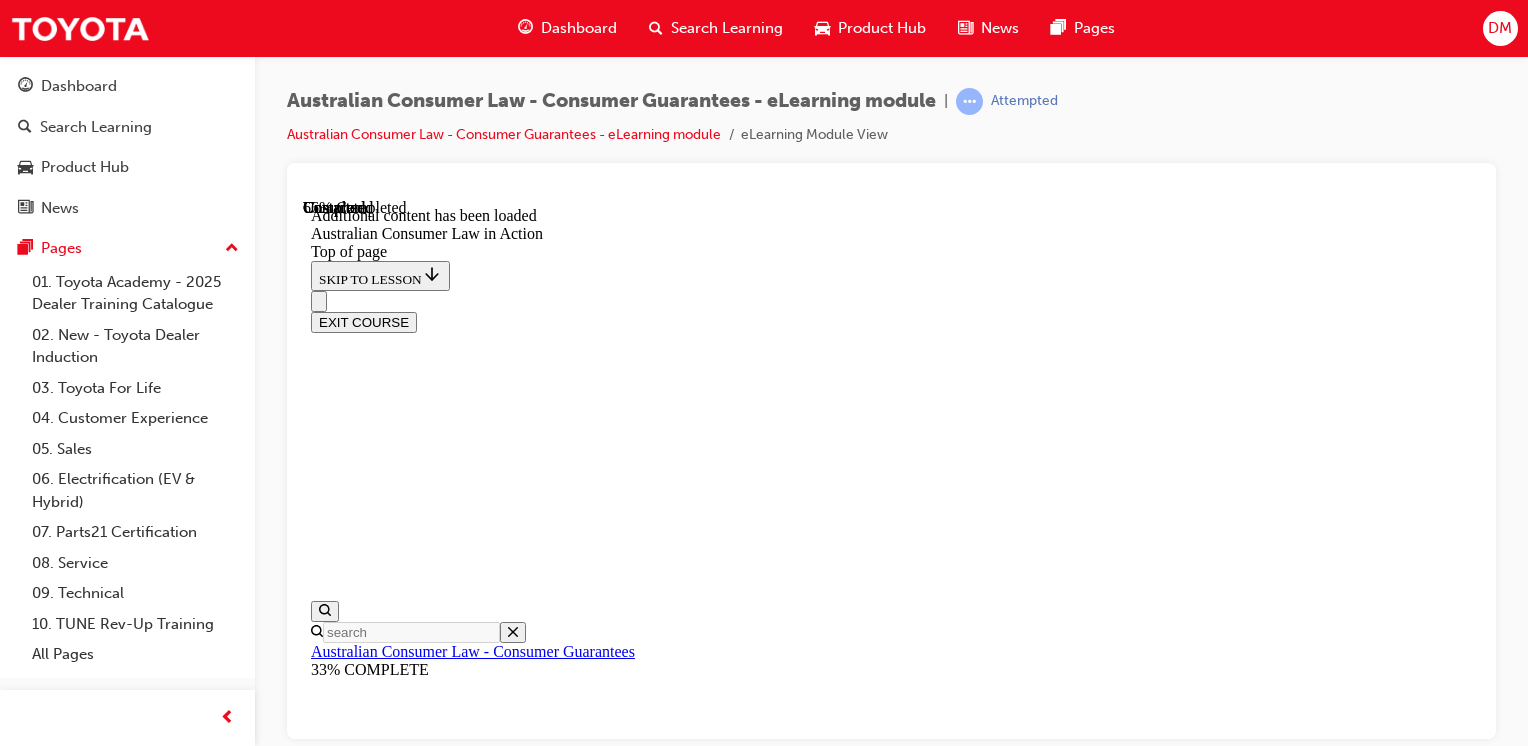 click on "CONTINUE" at bounding box center (353, 19314) 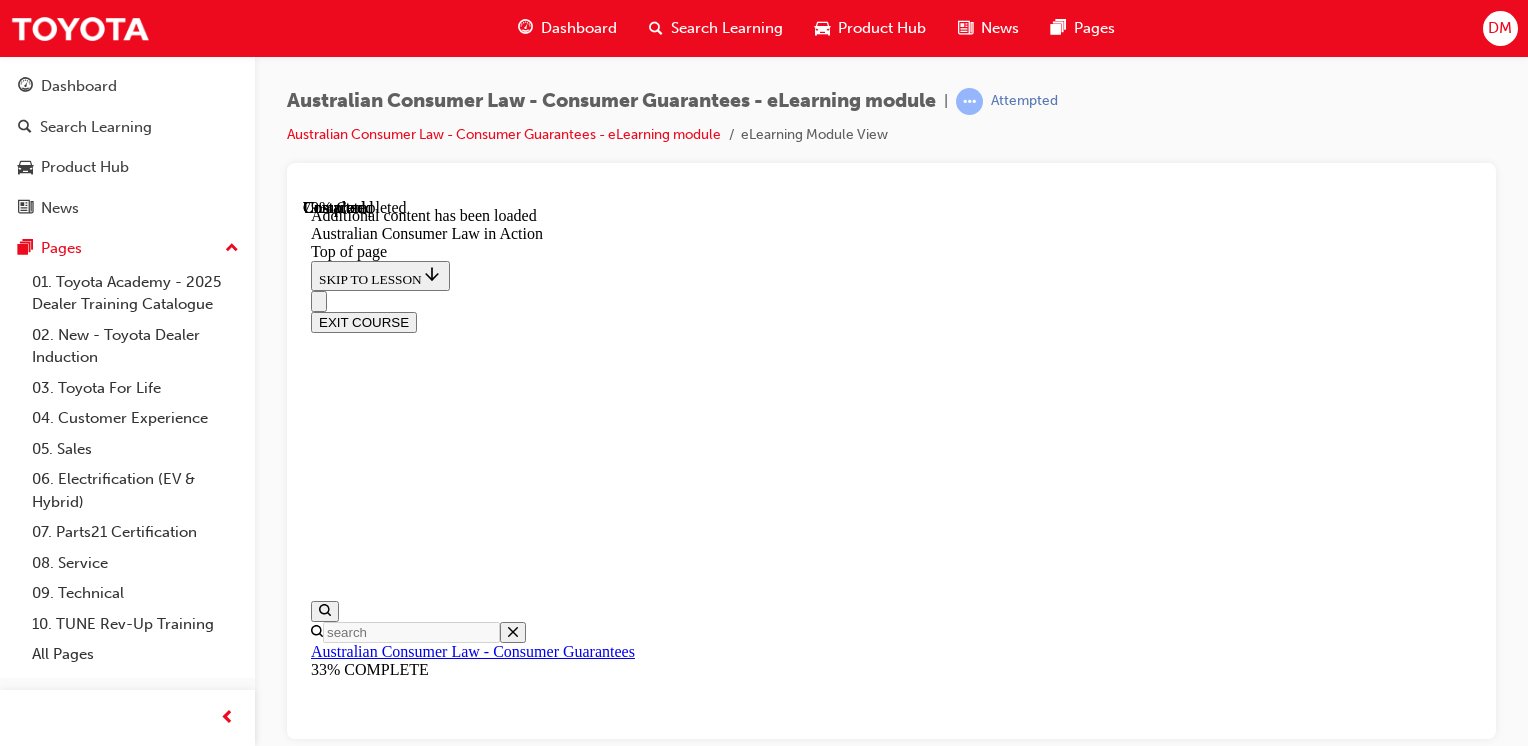 scroll, scrollTop: 3494, scrollLeft: 0, axis: vertical 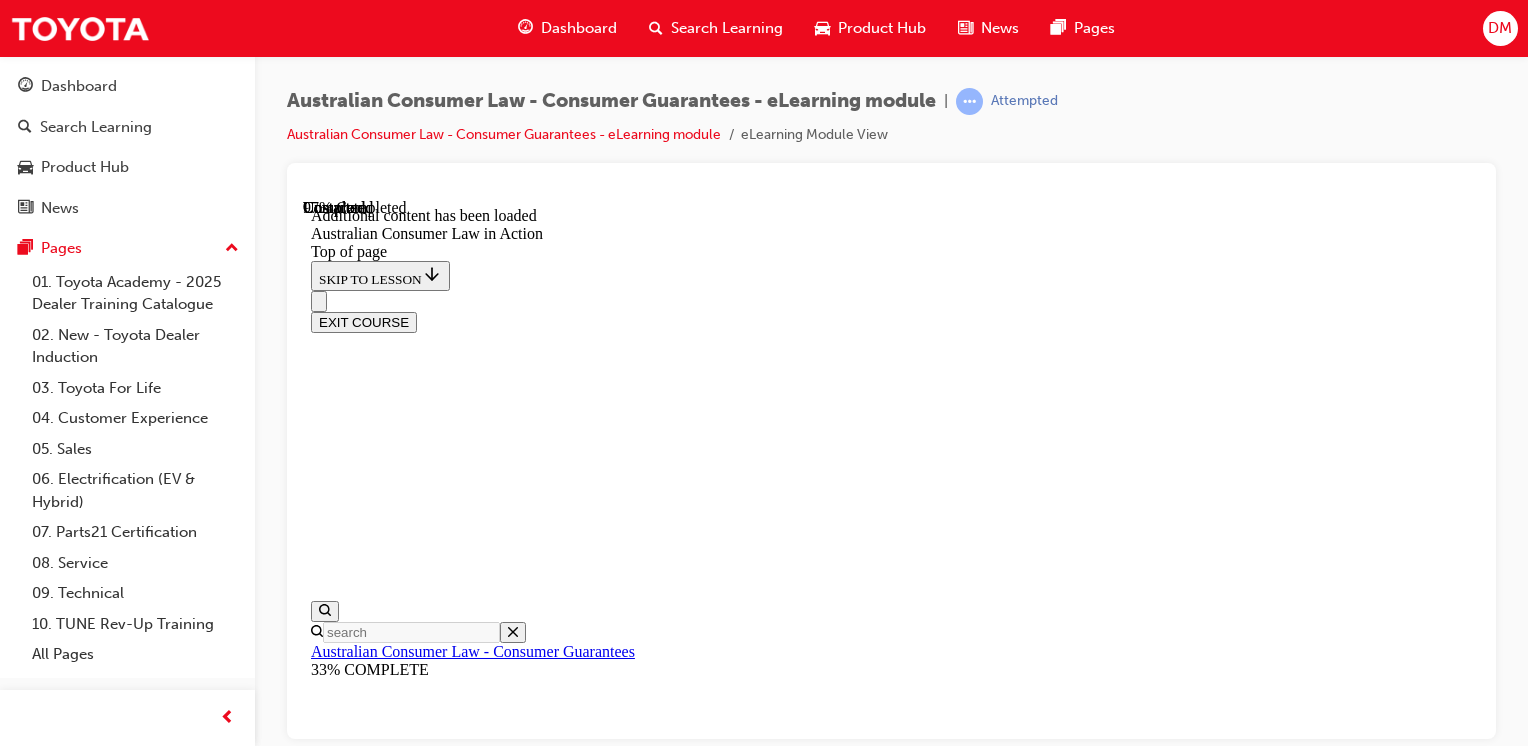 click on "CONTINUE" at bounding box center [353, 27435] 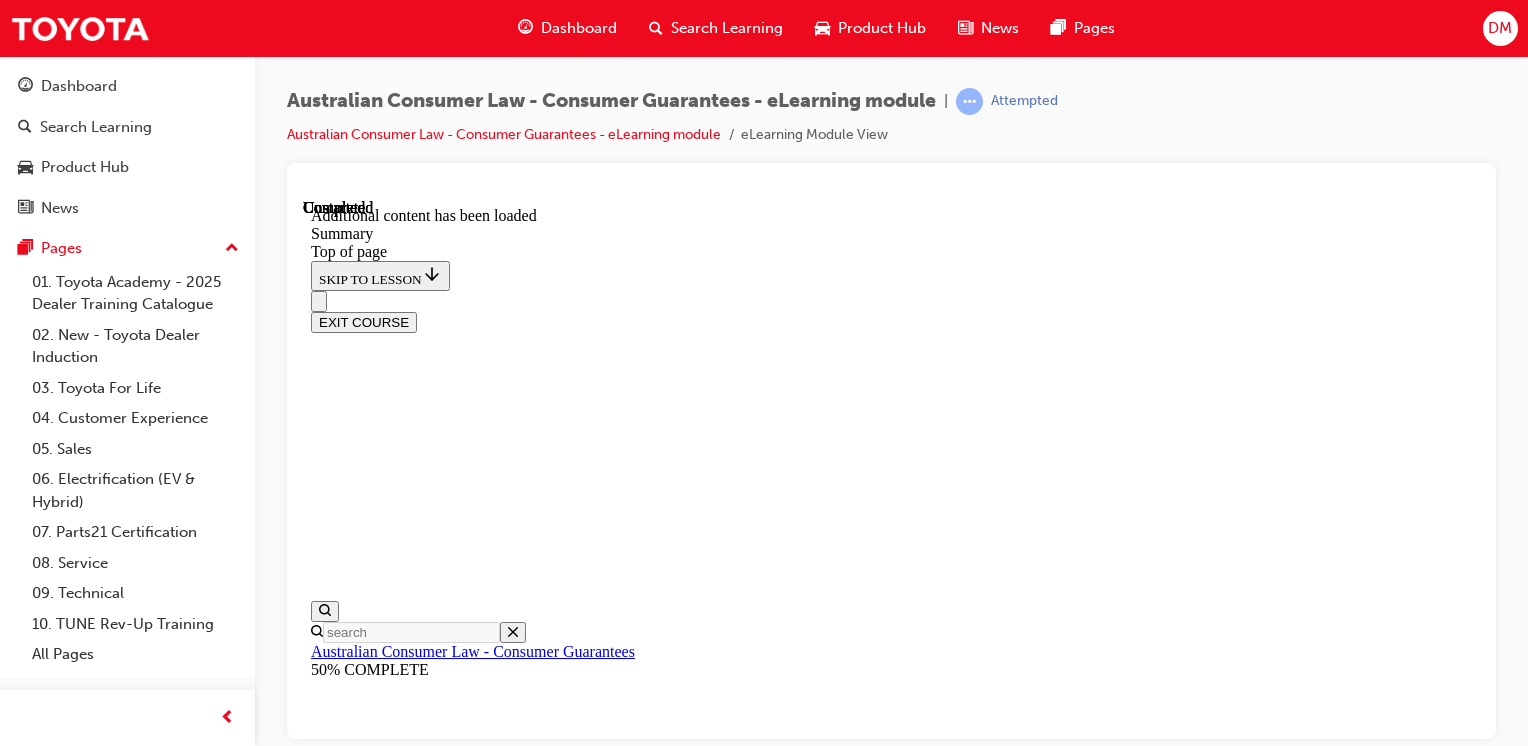 scroll, scrollTop: 0, scrollLeft: 0, axis: both 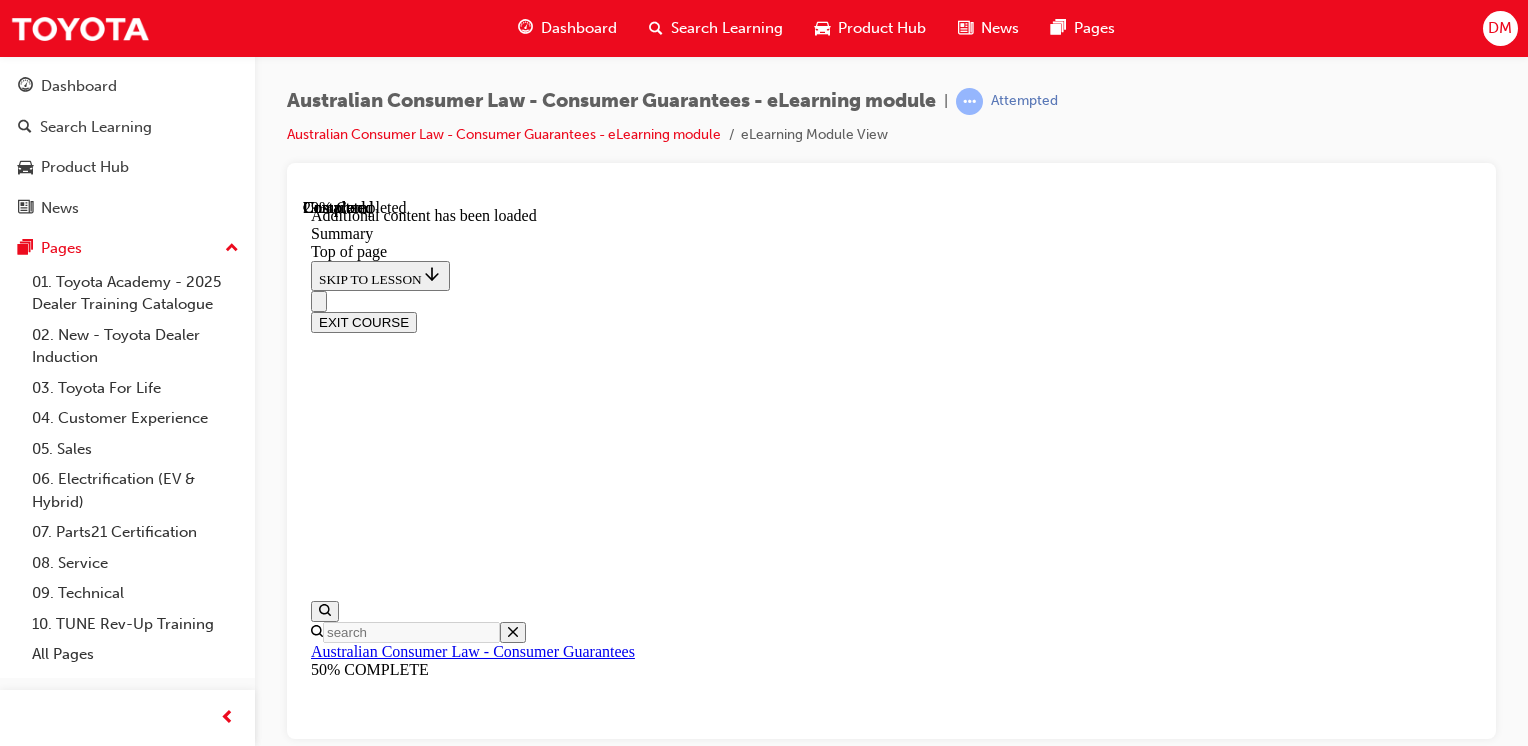 click on "CONTINUE" at bounding box center (353, 9650) 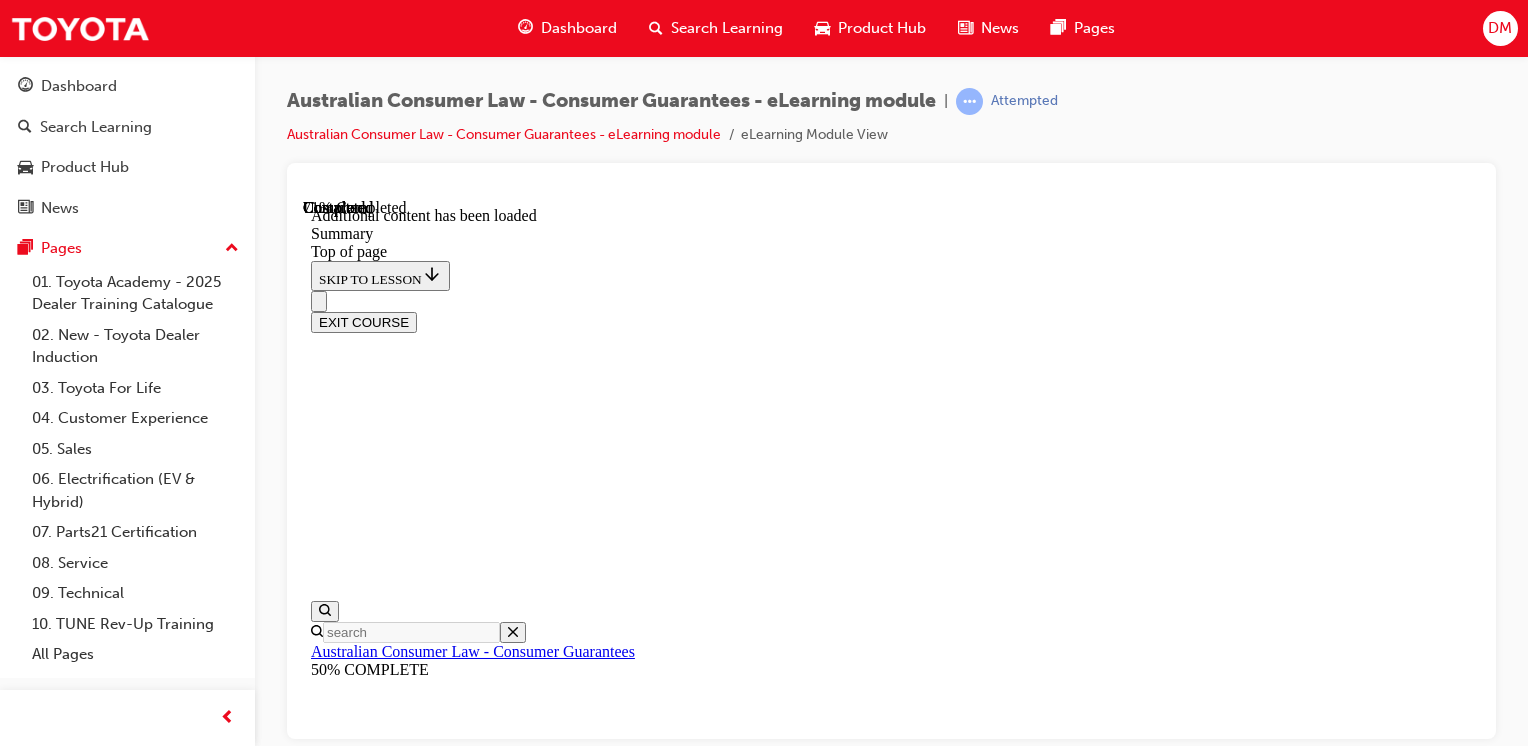 scroll, scrollTop: 1794, scrollLeft: 0, axis: vertical 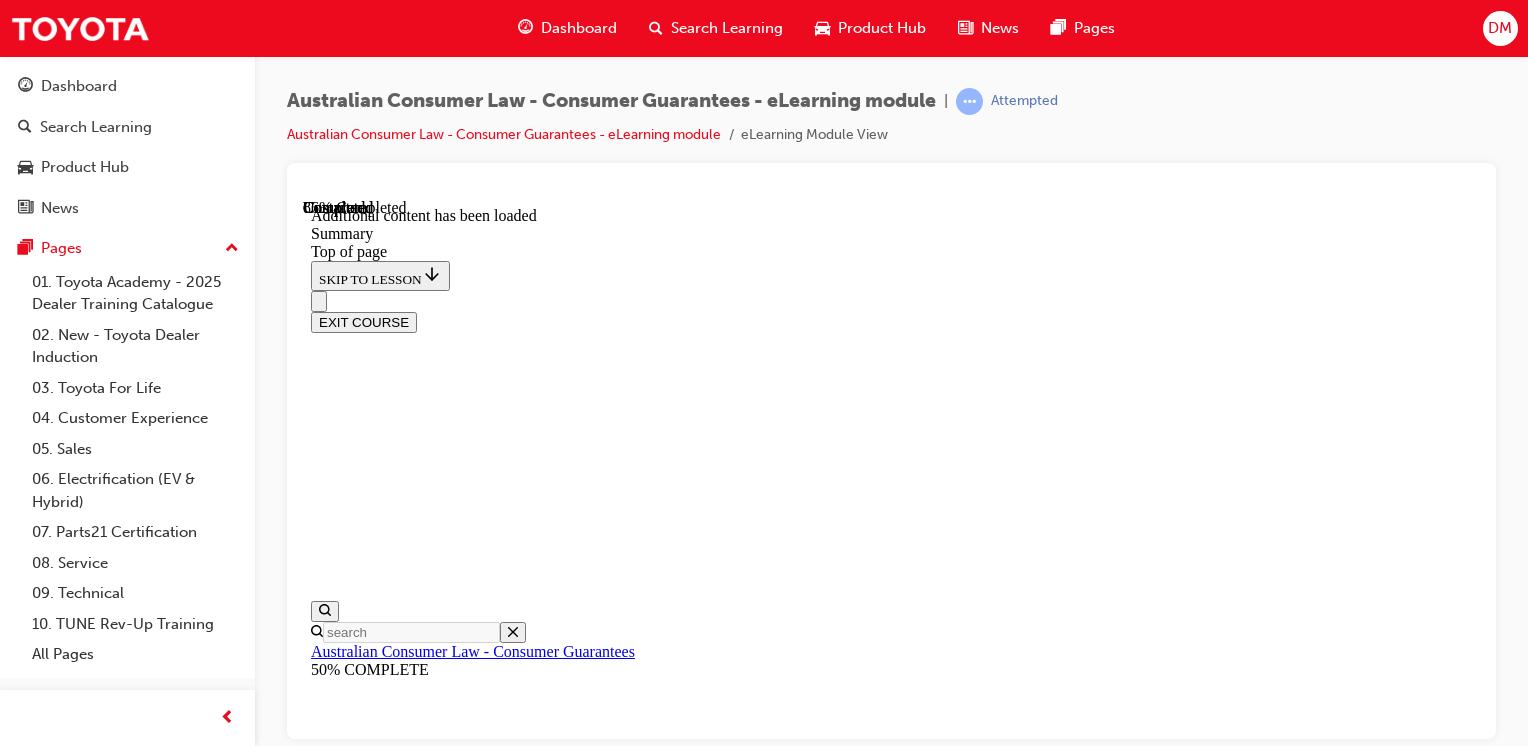 click on "CONTINUE" at bounding box center [353, 11232] 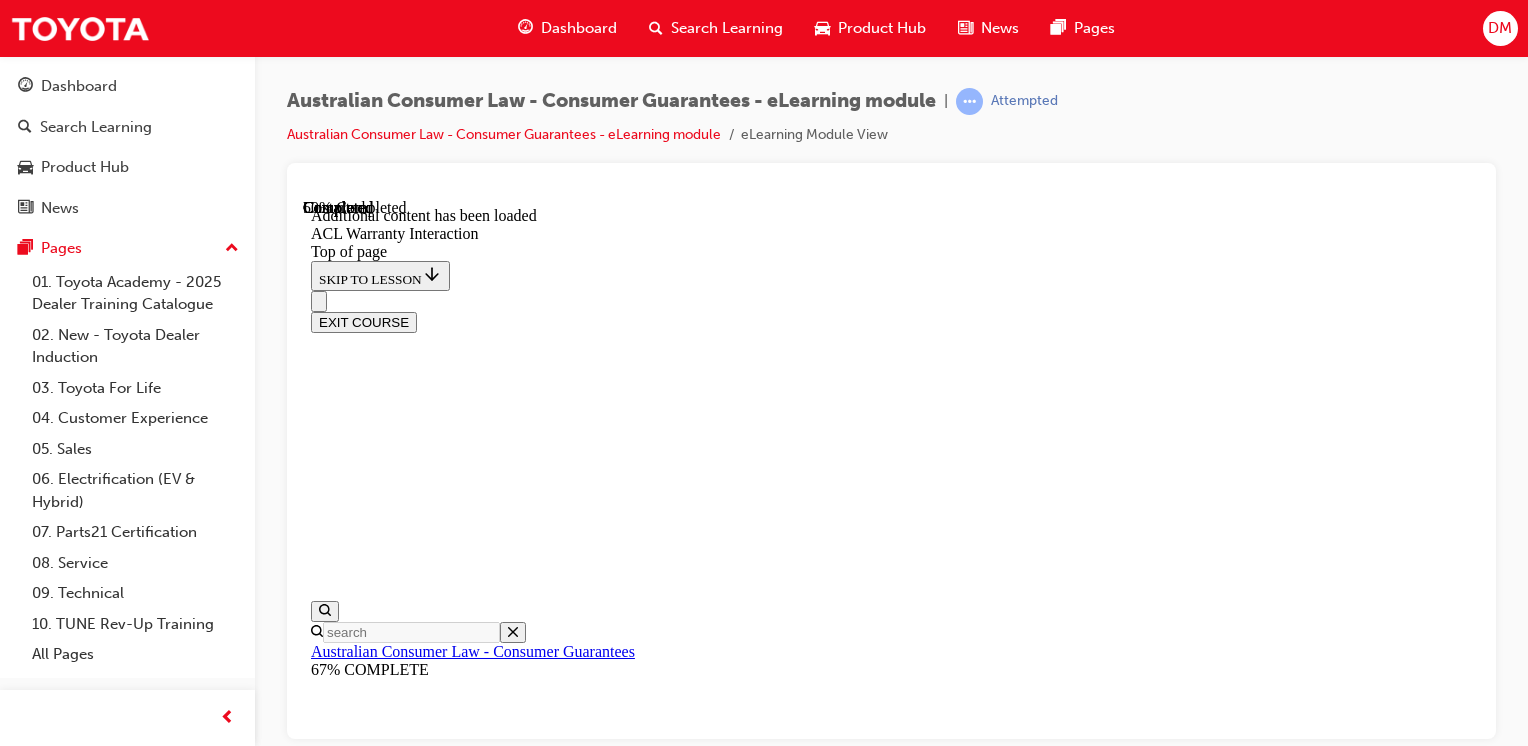scroll, scrollTop: 1371, scrollLeft: 0, axis: vertical 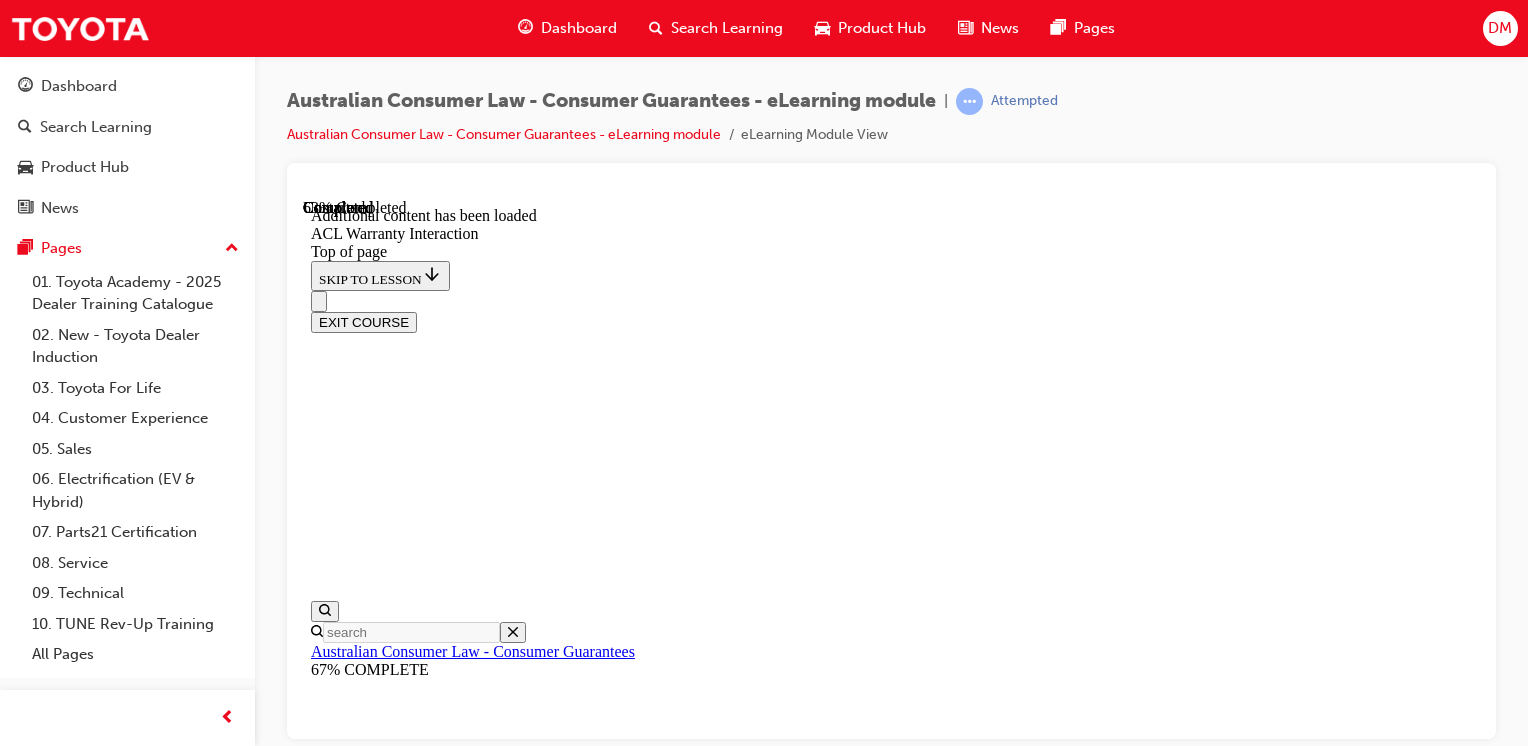click on "CONTINUE" at bounding box center [353, 9875] 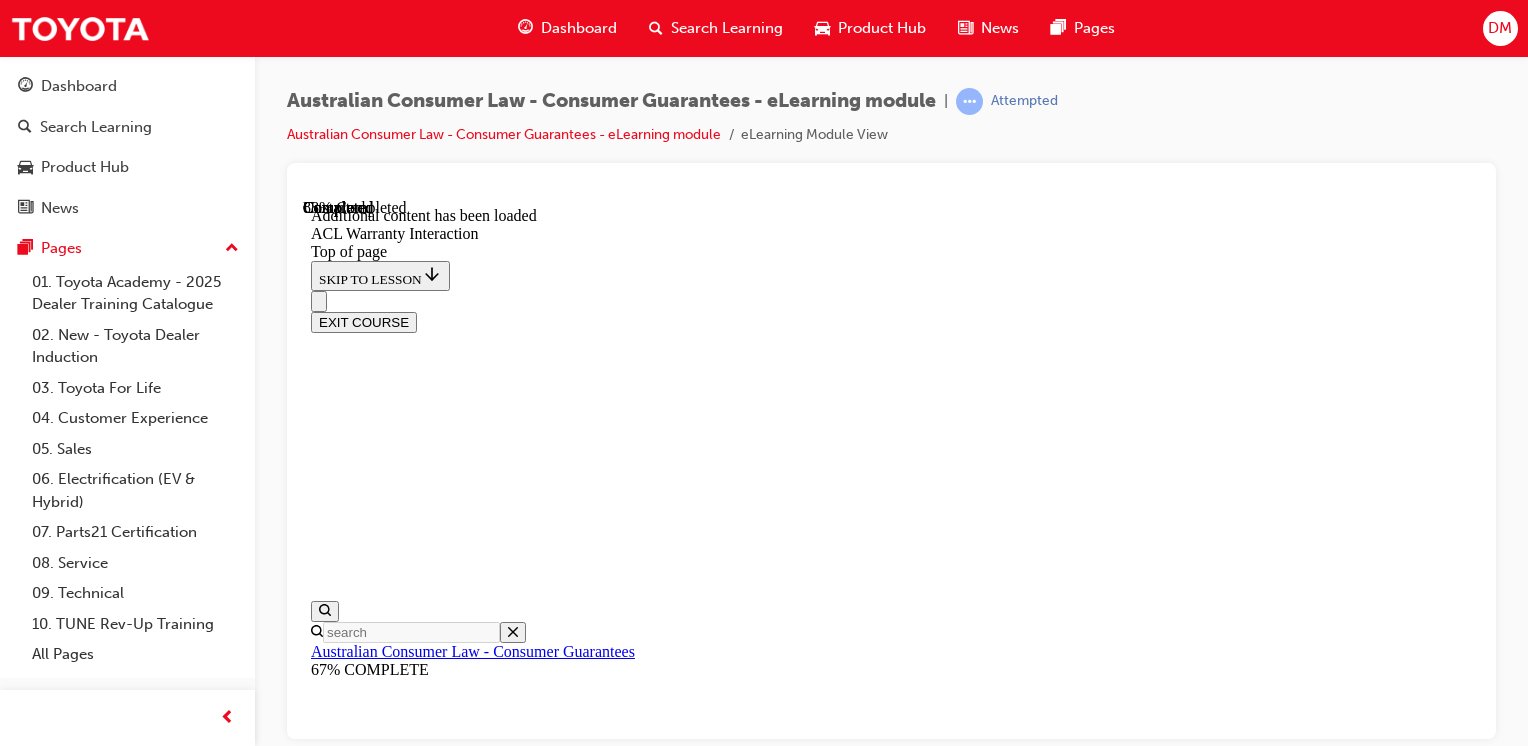 scroll, scrollTop: 2526, scrollLeft: 0, axis: vertical 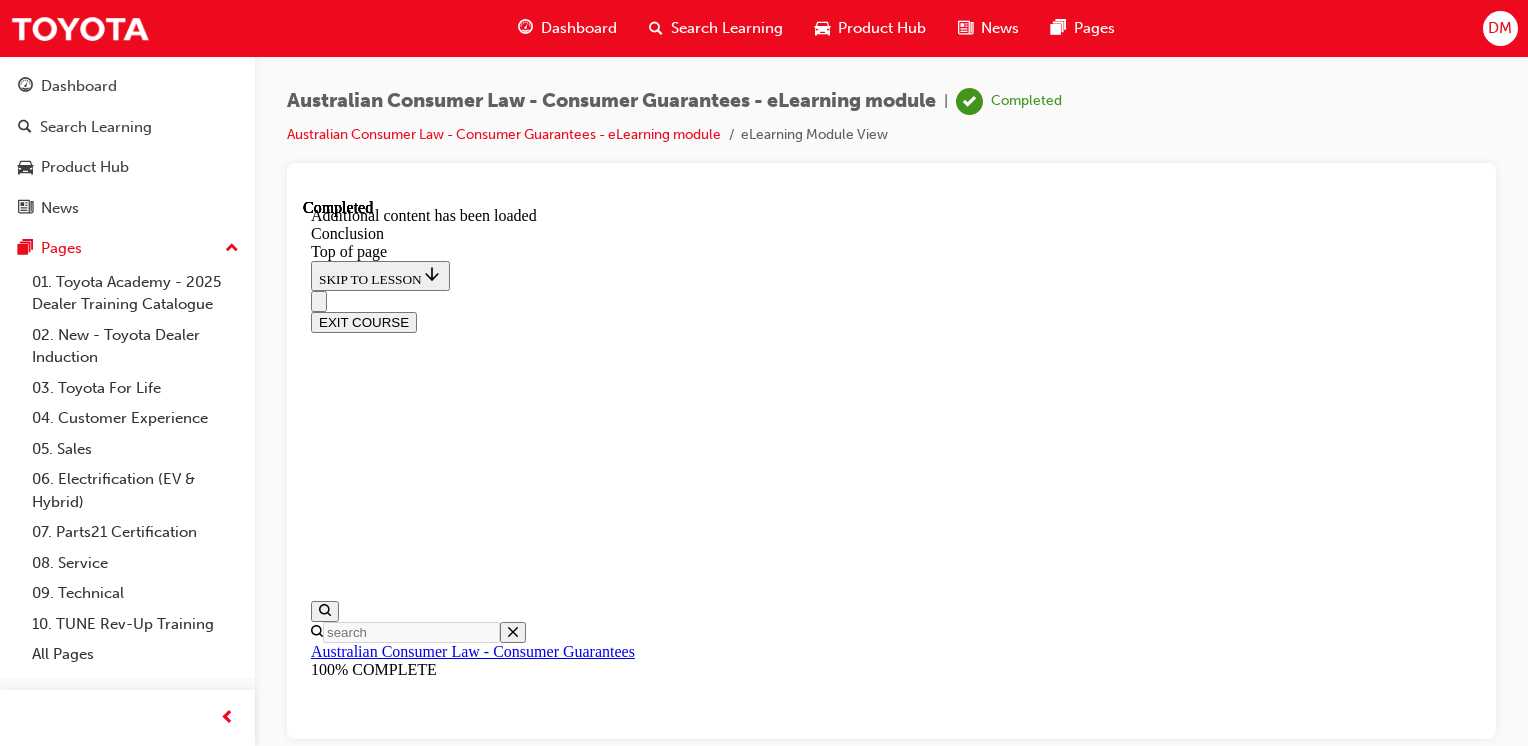 click on "EXIT COURSE" at bounding box center (364, 321) 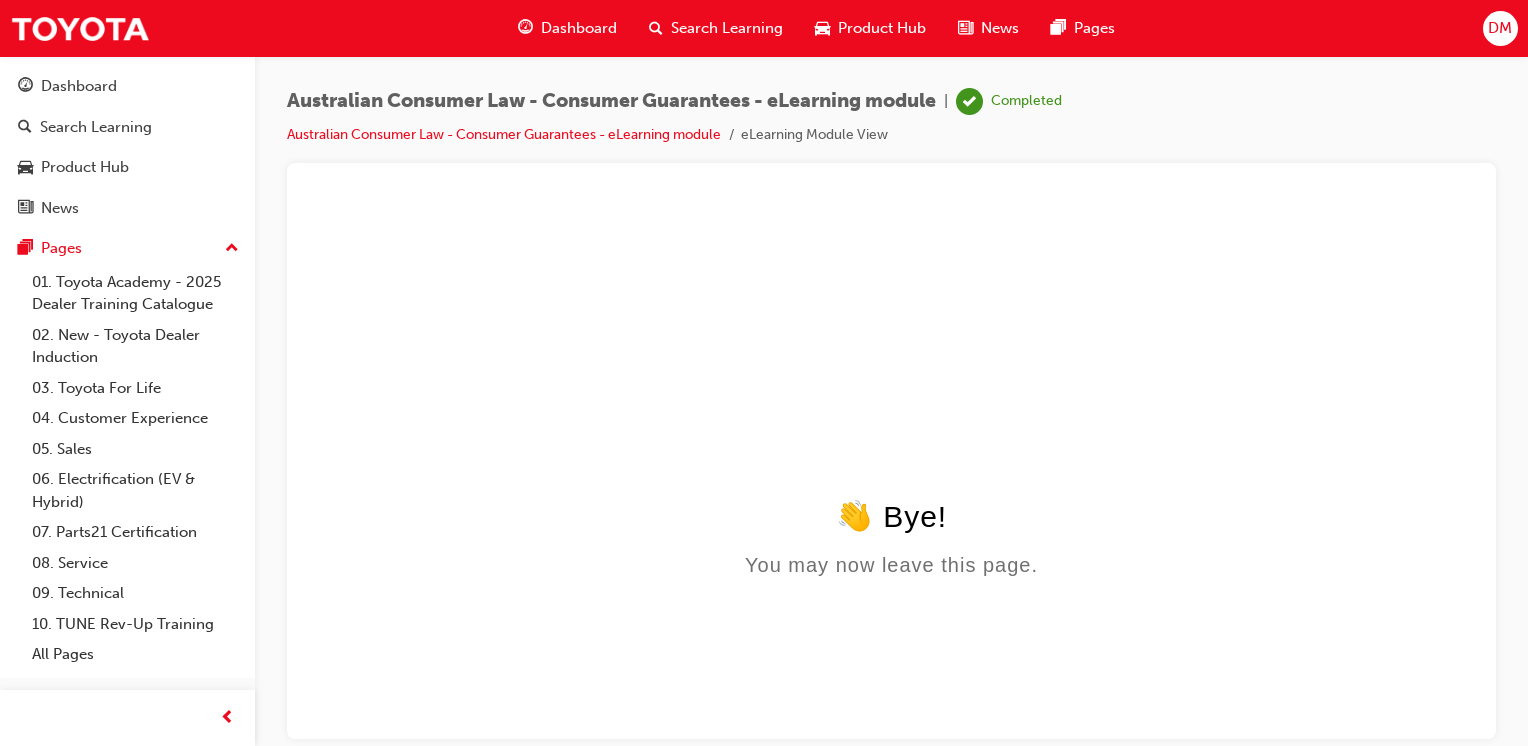 scroll, scrollTop: 0, scrollLeft: 0, axis: both 